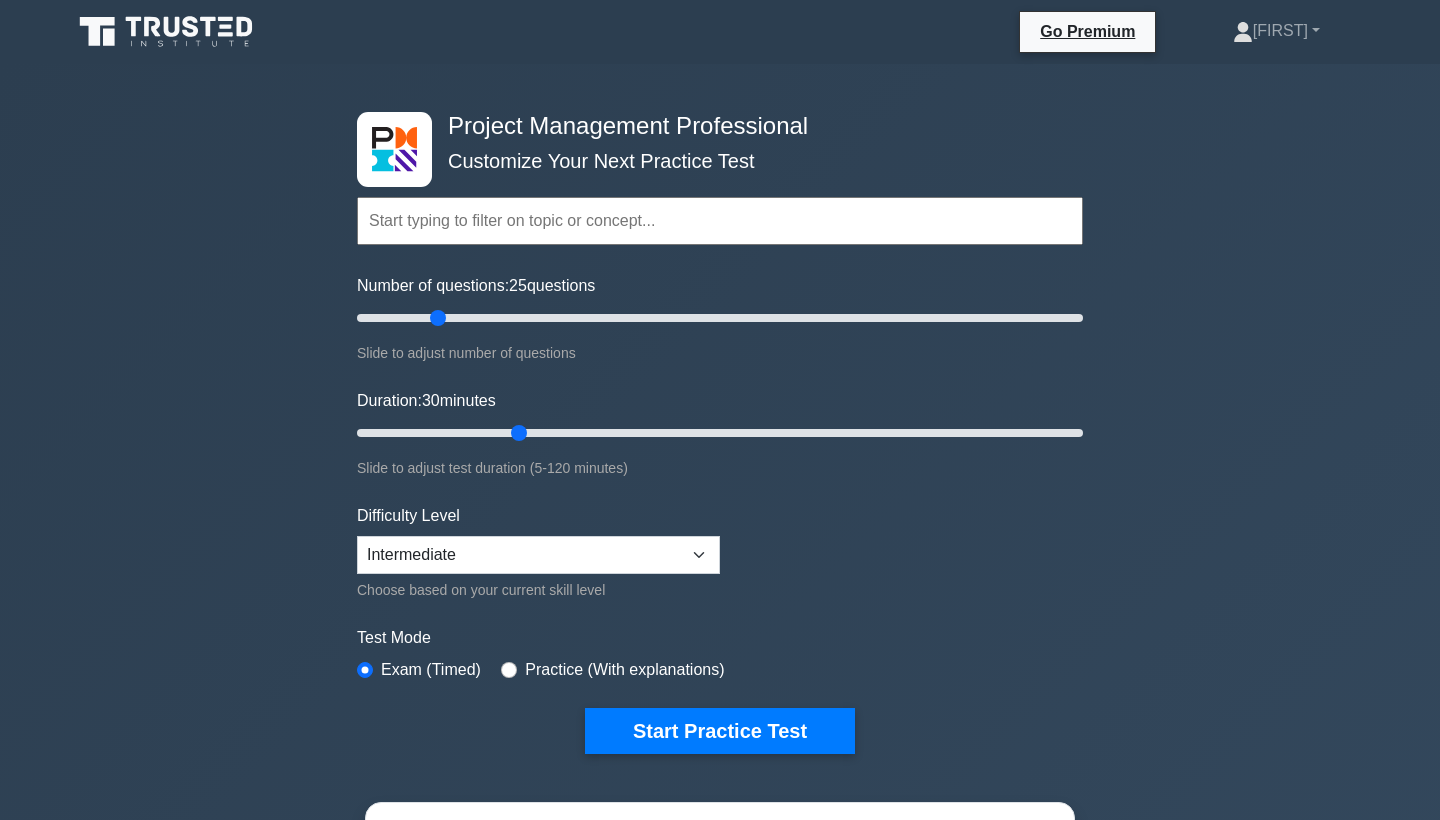 scroll, scrollTop: 0, scrollLeft: 0, axis: both 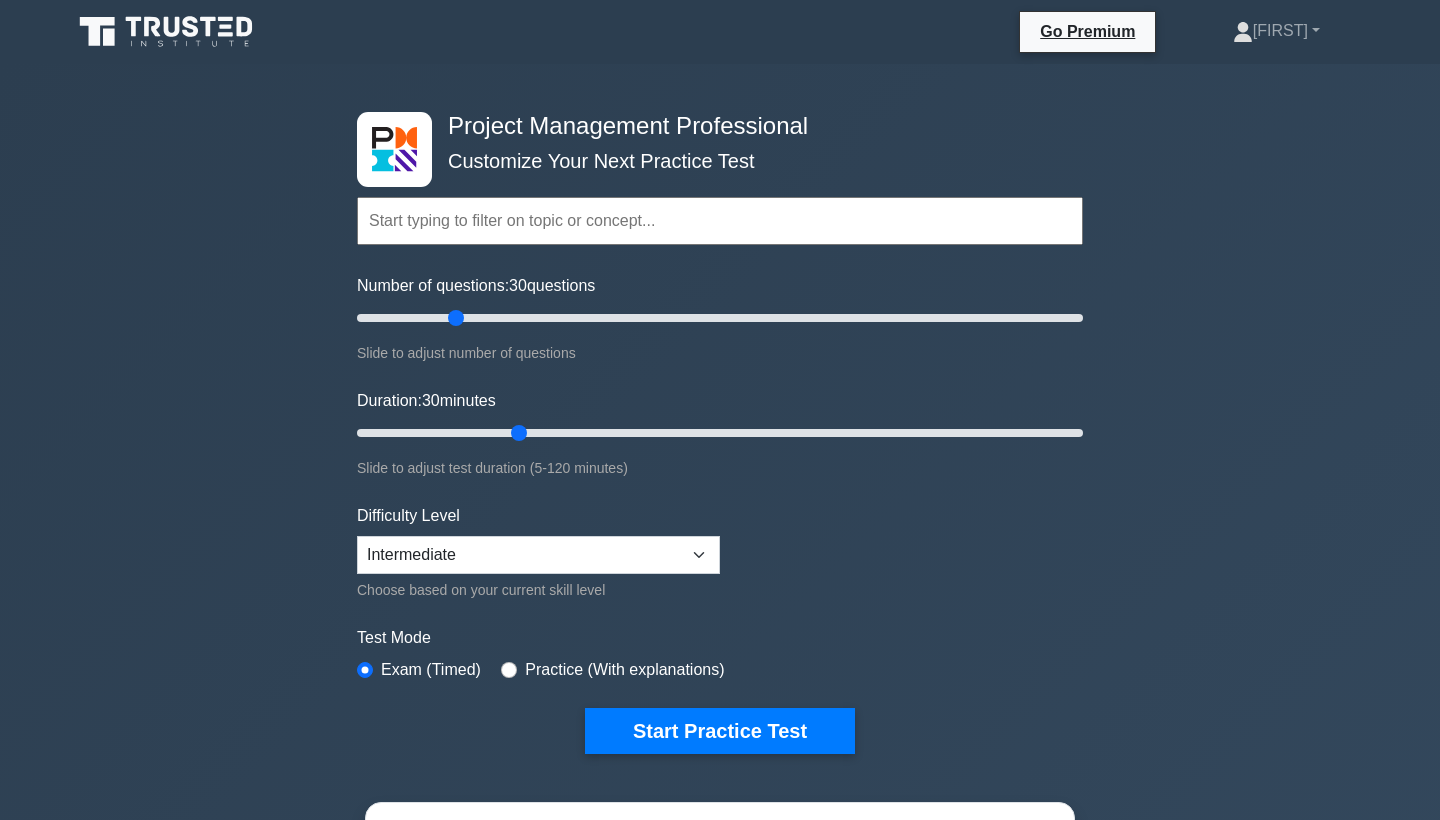 drag, startPoint x: 438, startPoint y: 318, endPoint x: 450, endPoint y: 322, distance: 12.649111 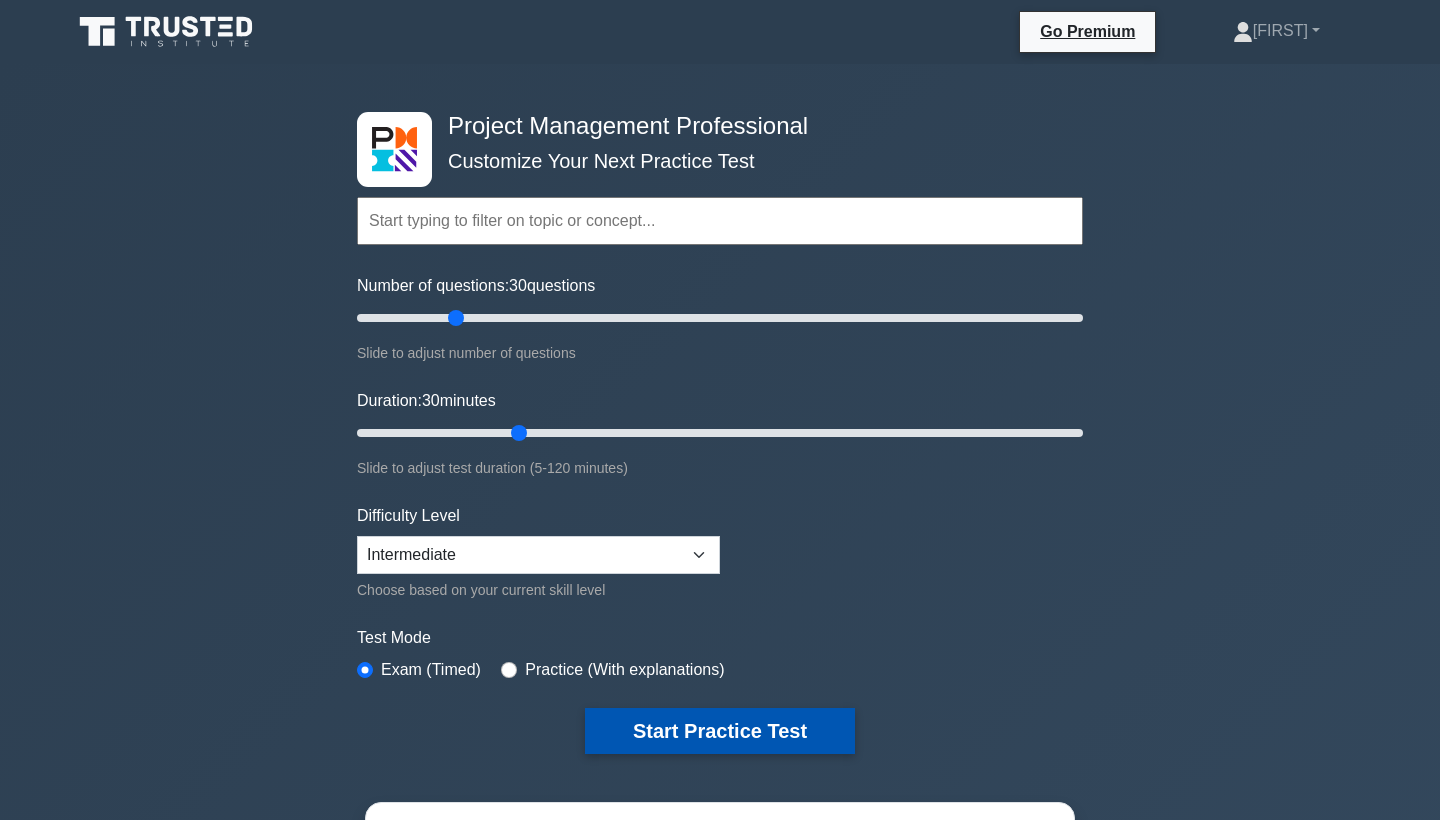 click on "Start Practice Test" at bounding box center [720, 731] 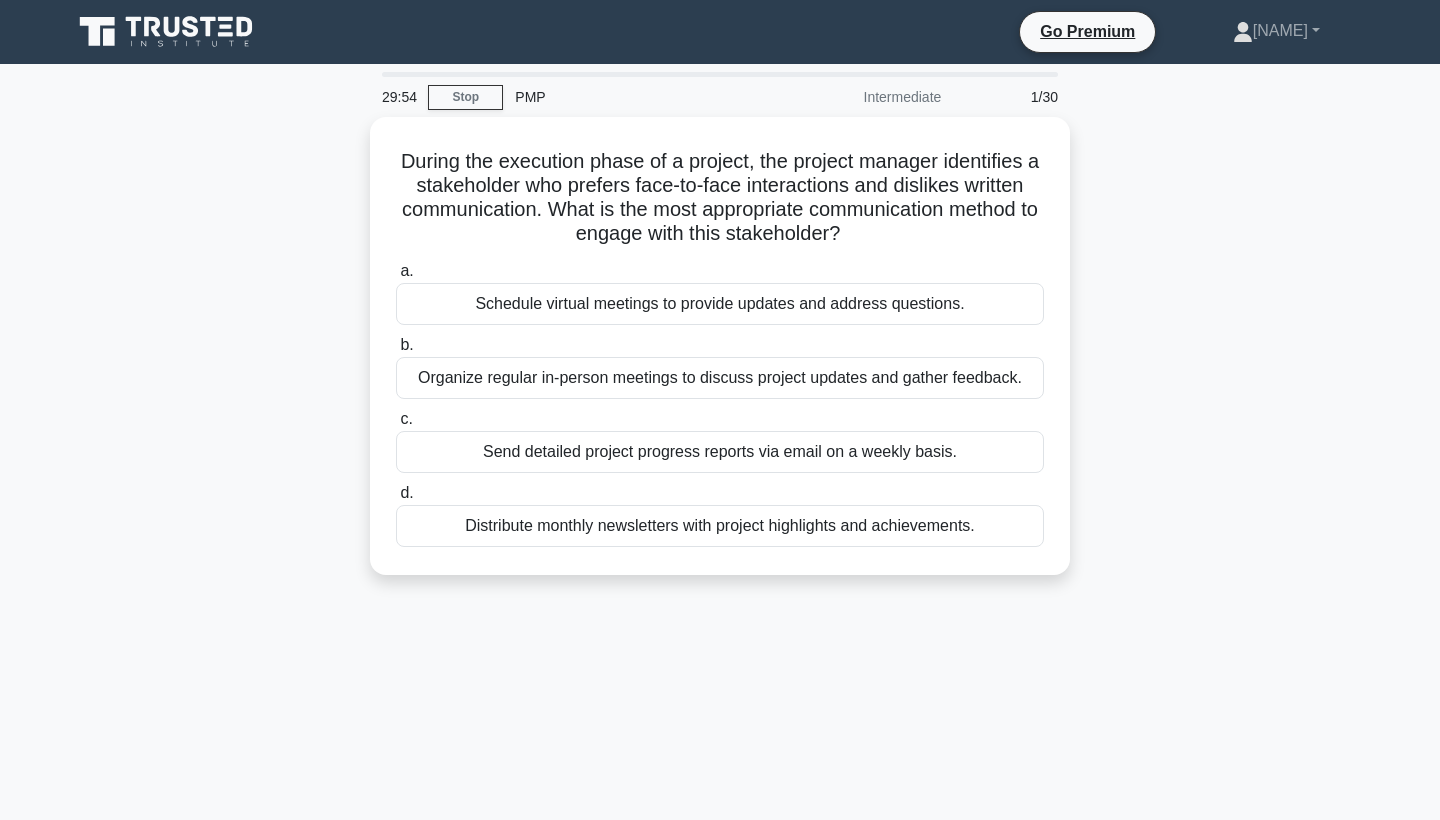 scroll, scrollTop: 0, scrollLeft: 0, axis: both 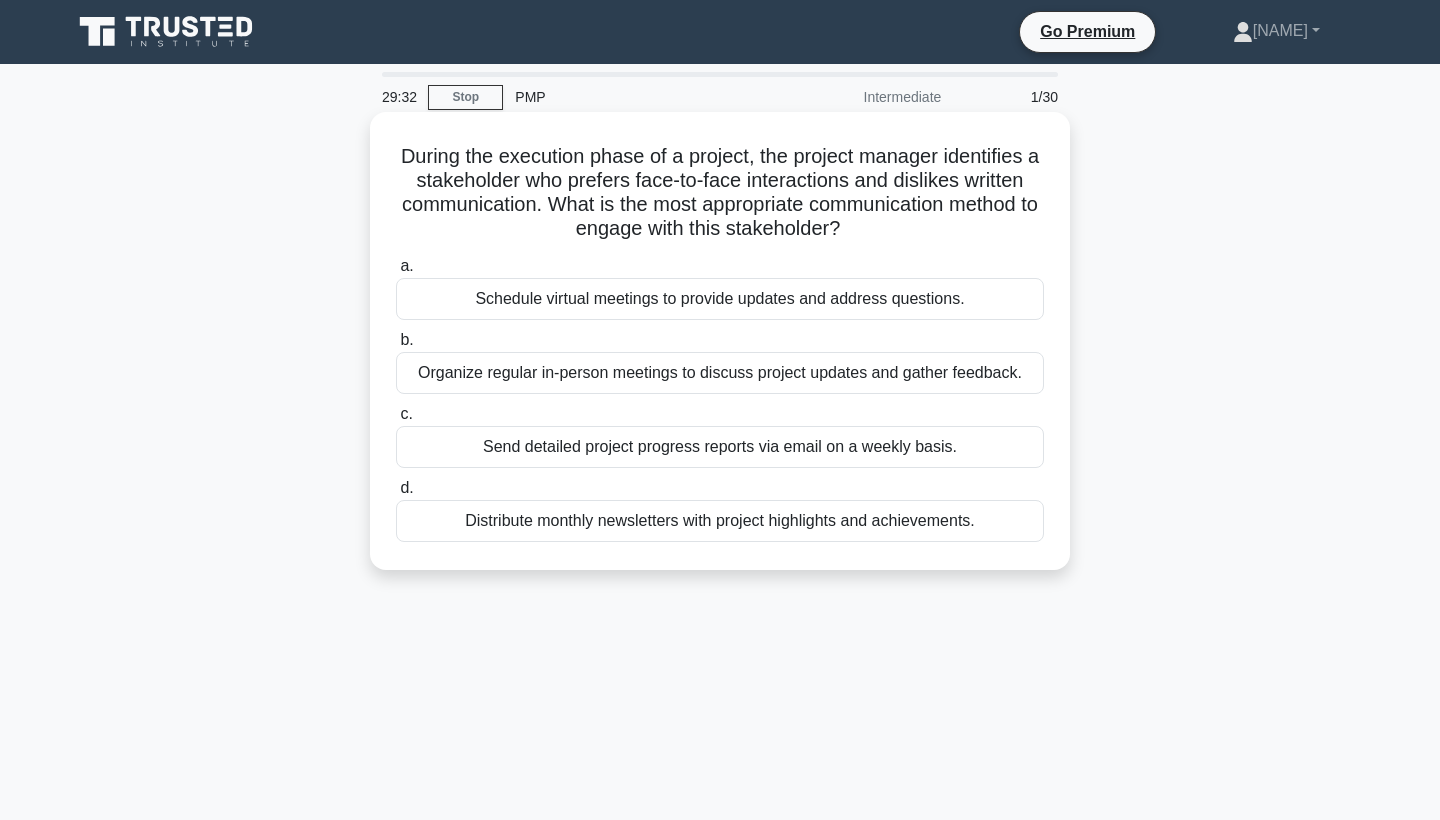 click on "Organize regular in-person meetings to discuss project updates and gather feedback." at bounding box center (720, 373) 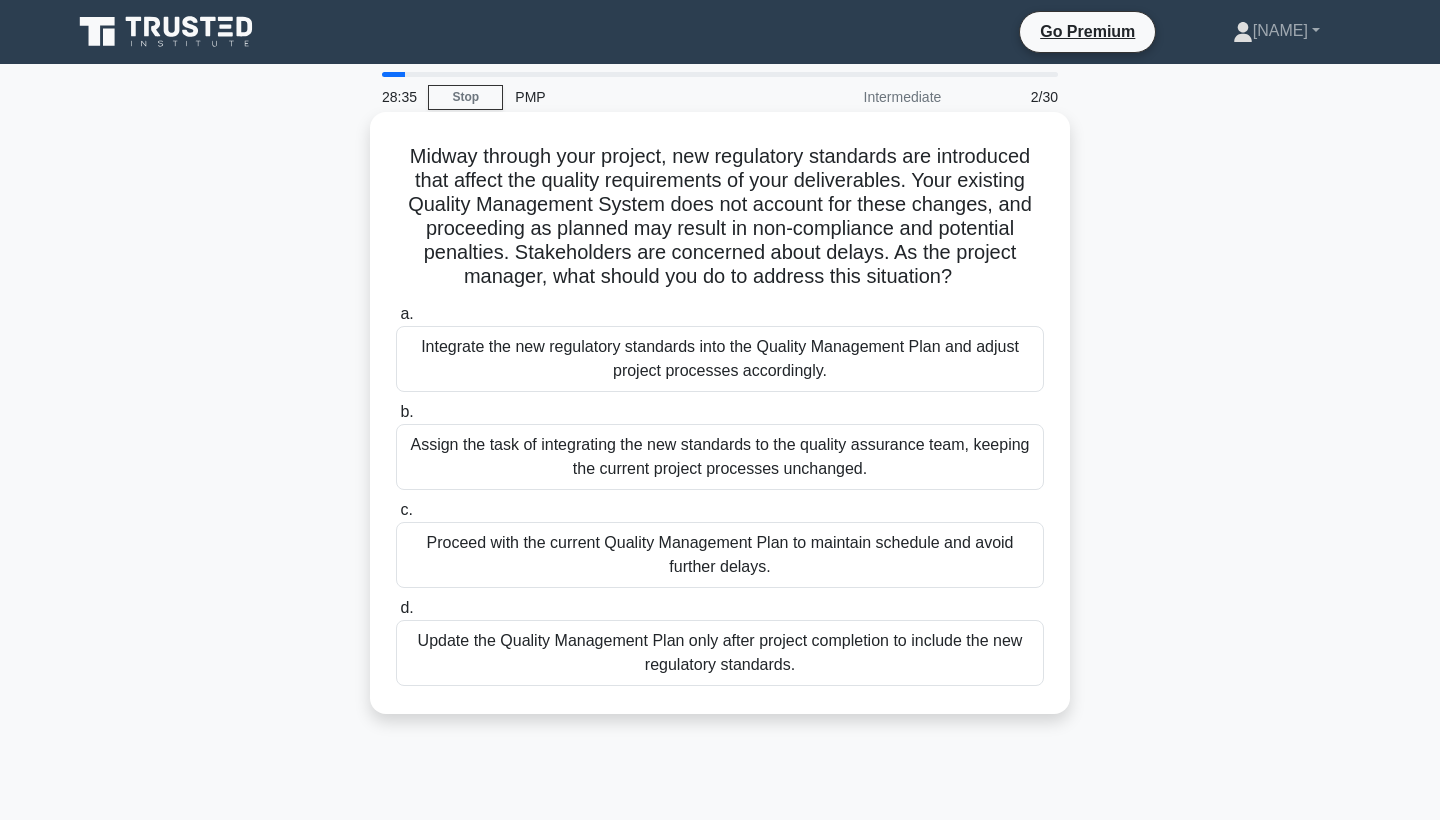 click on "Integrate the new regulatory standards into the Quality Management Plan and adjust project processes accordingly." at bounding box center (720, 359) 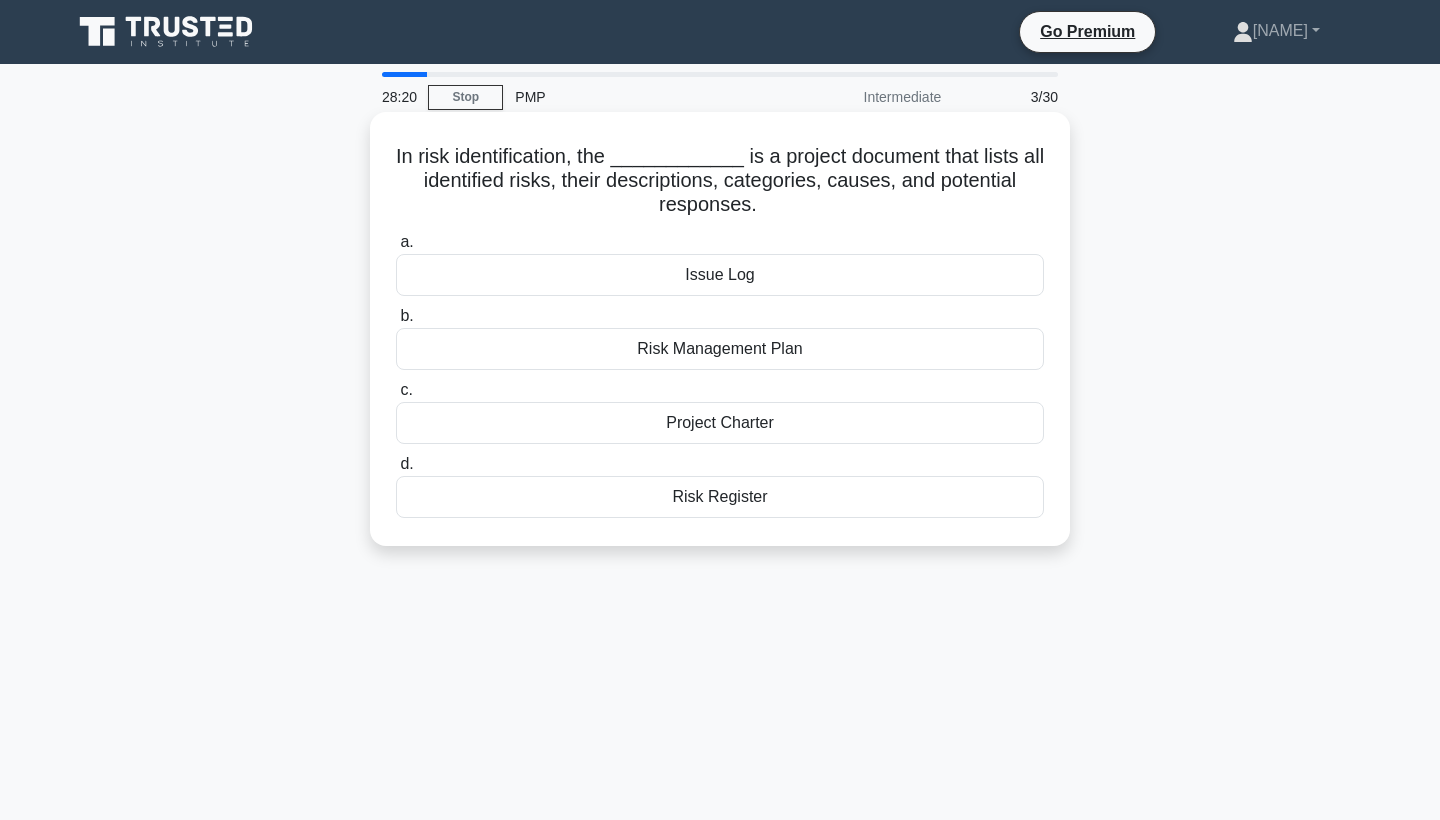 click on "Risk Register" at bounding box center [720, 497] 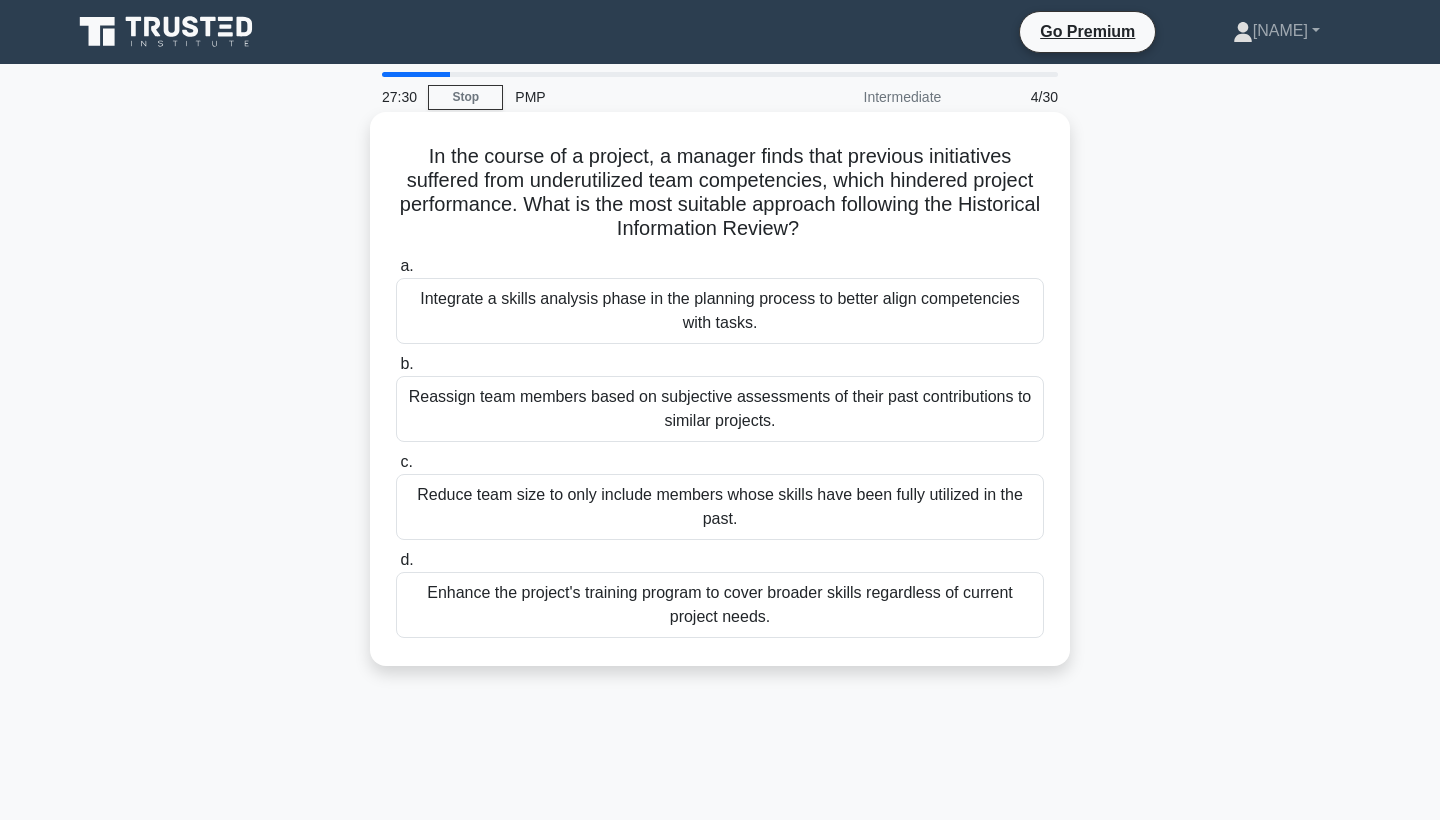 click on "Integrate a skills analysis phase in the planning process to better align competencies with tasks." at bounding box center (720, 311) 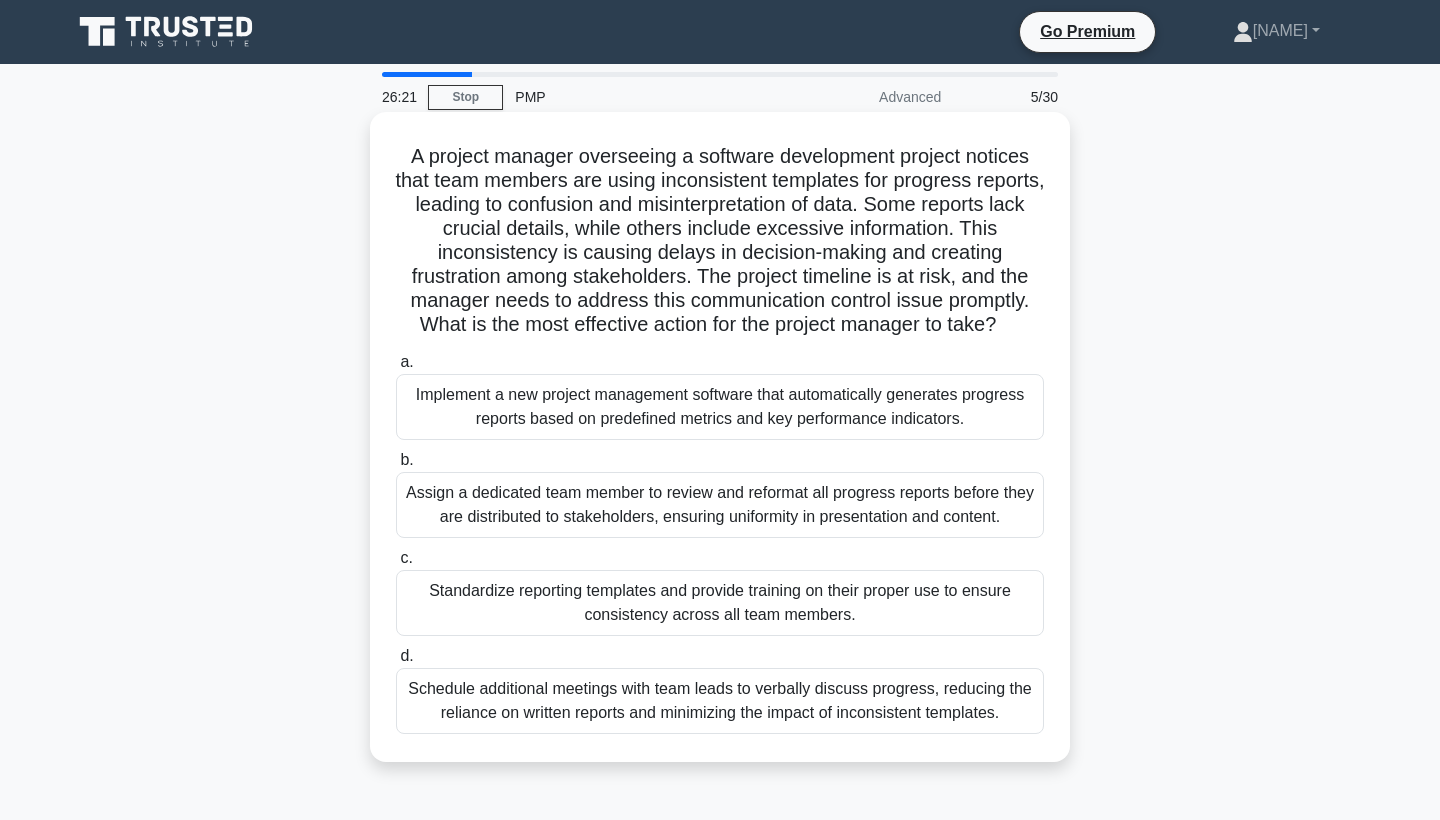 click on "Standardize reporting templates and provide training on their proper use to ensure consistency across all team members." at bounding box center [720, 603] 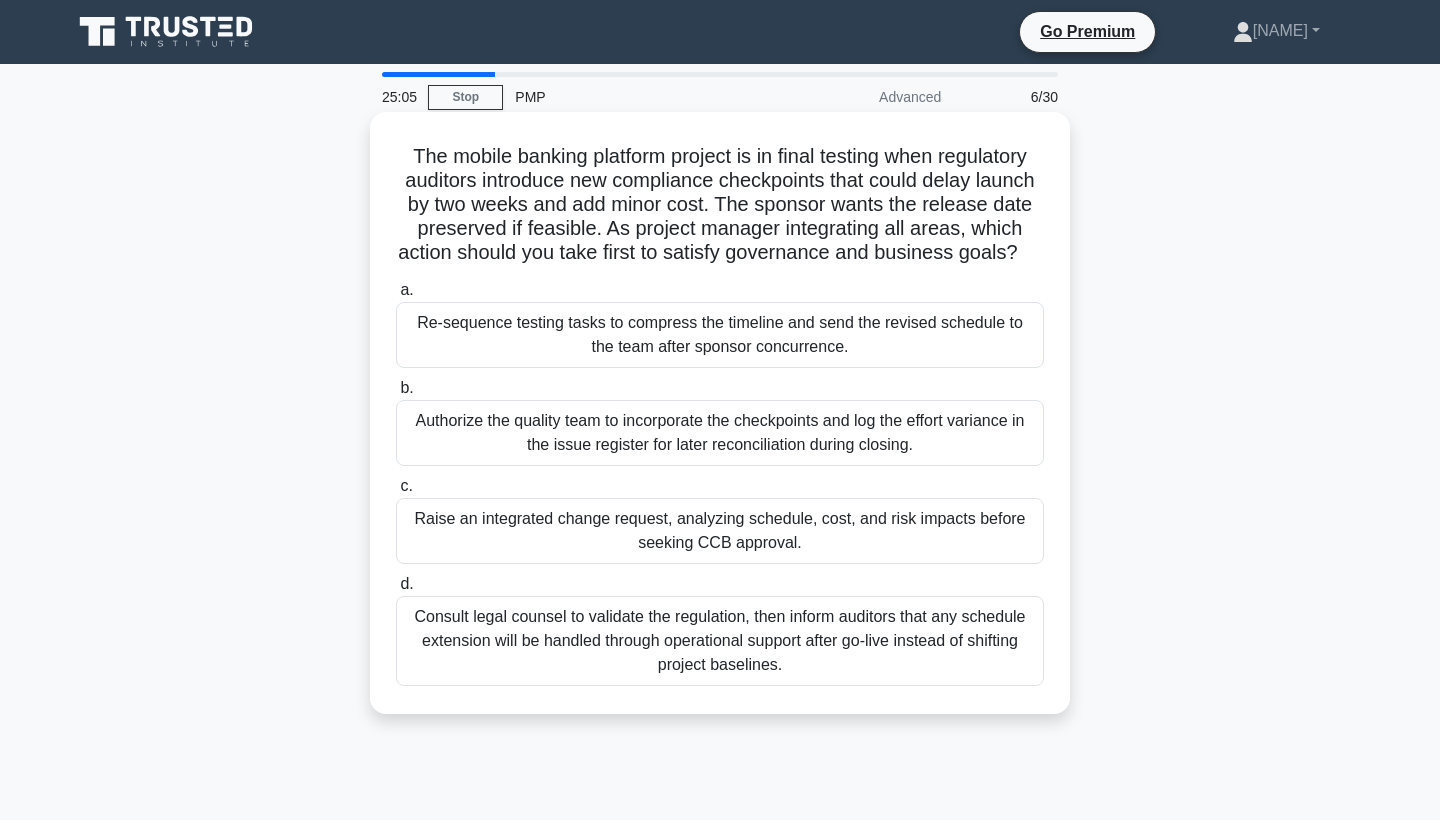 click on "Re-sequence testing tasks to compress the timeline and send the revised schedule to the team after sponsor concurrence." at bounding box center [720, 335] 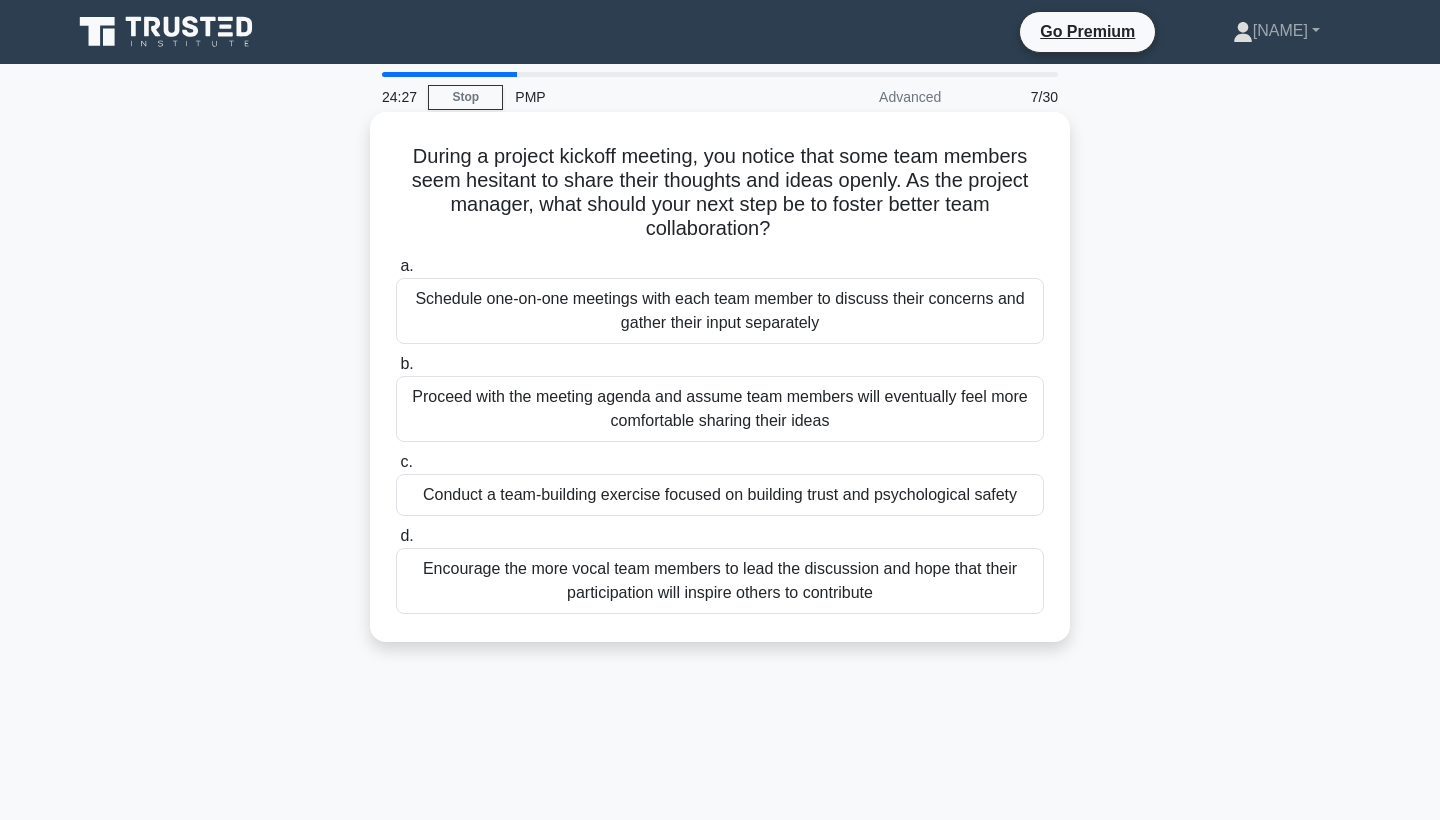 click on "Proceed with the meeting agenda and assume team members will eventually feel more comfortable sharing their ideas" at bounding box center (720, 409) 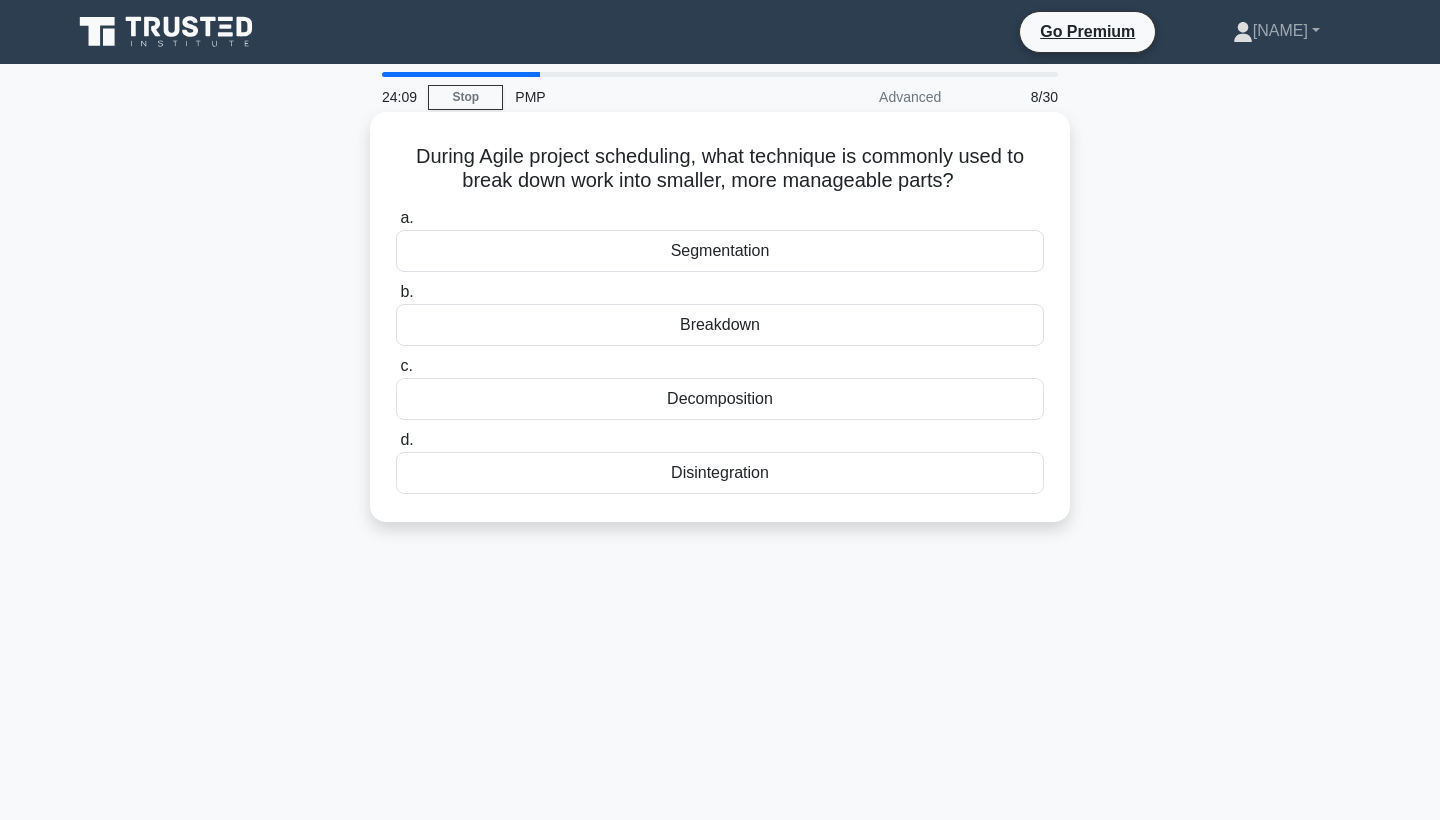 click on "Decomposition" at bounding box center (720, 399) 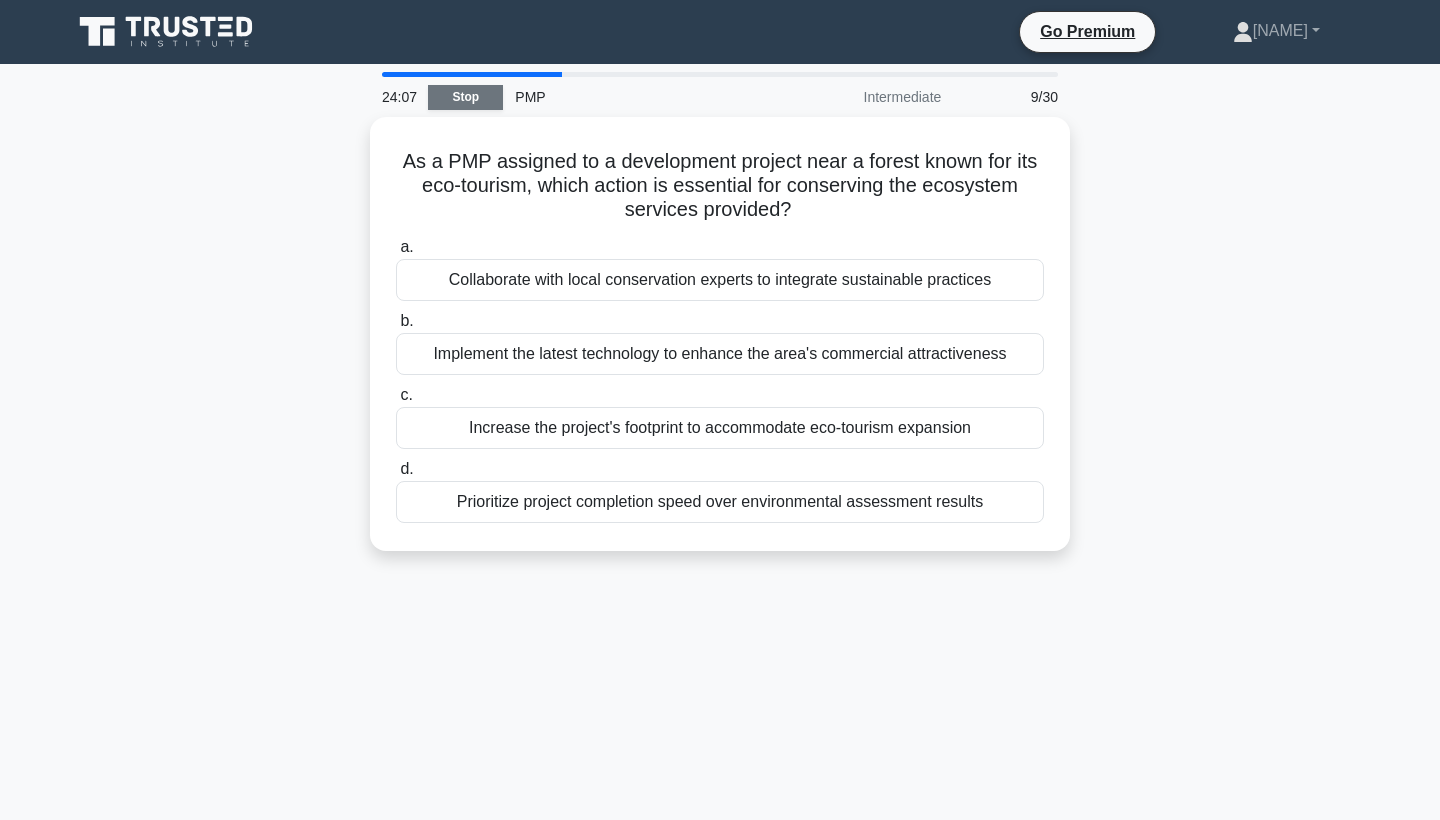 click on "Stop" at bounding box center [465, 97] 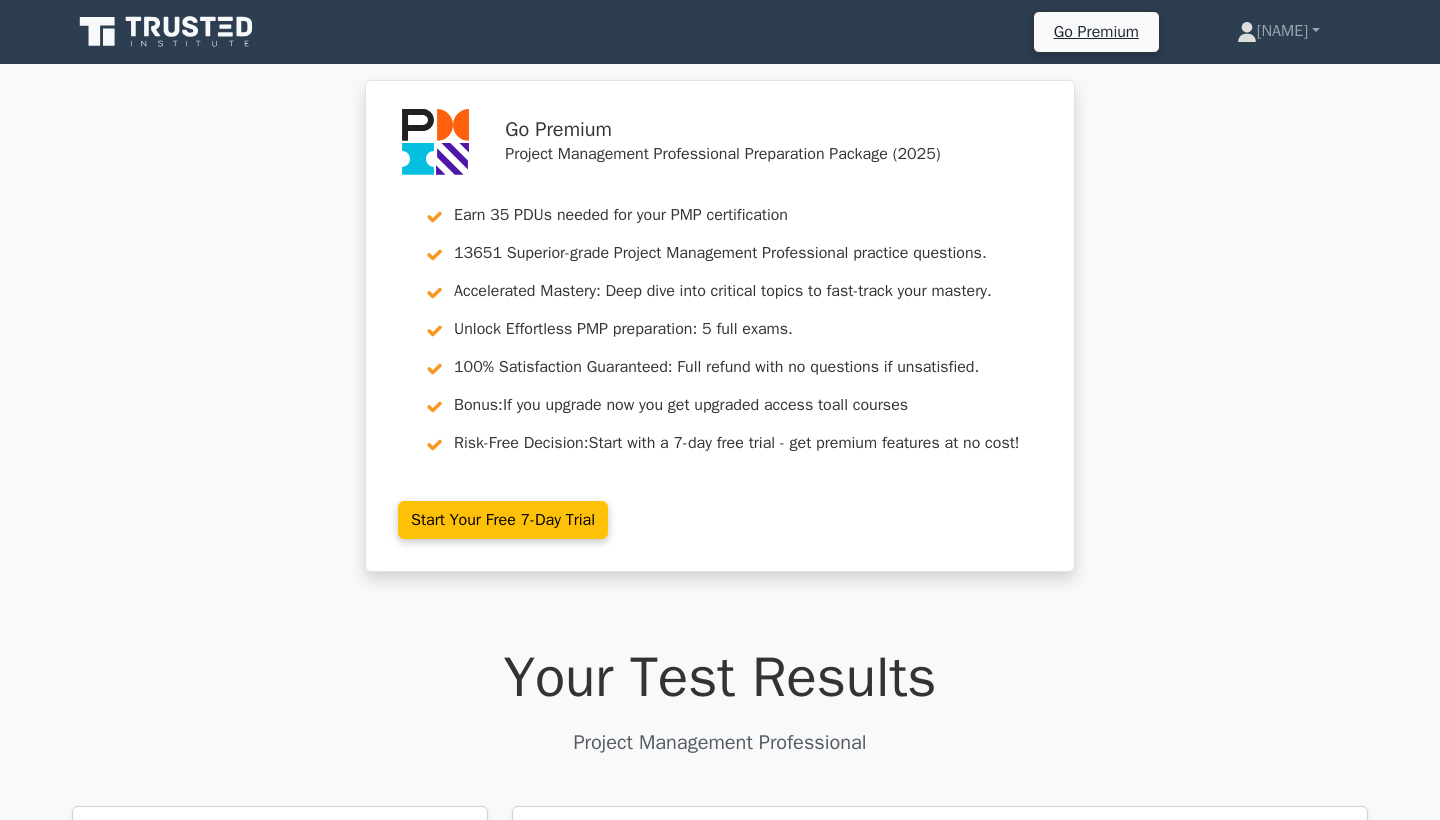 scroll, scrollTop: 0, scrollLeft: 0, axis: both 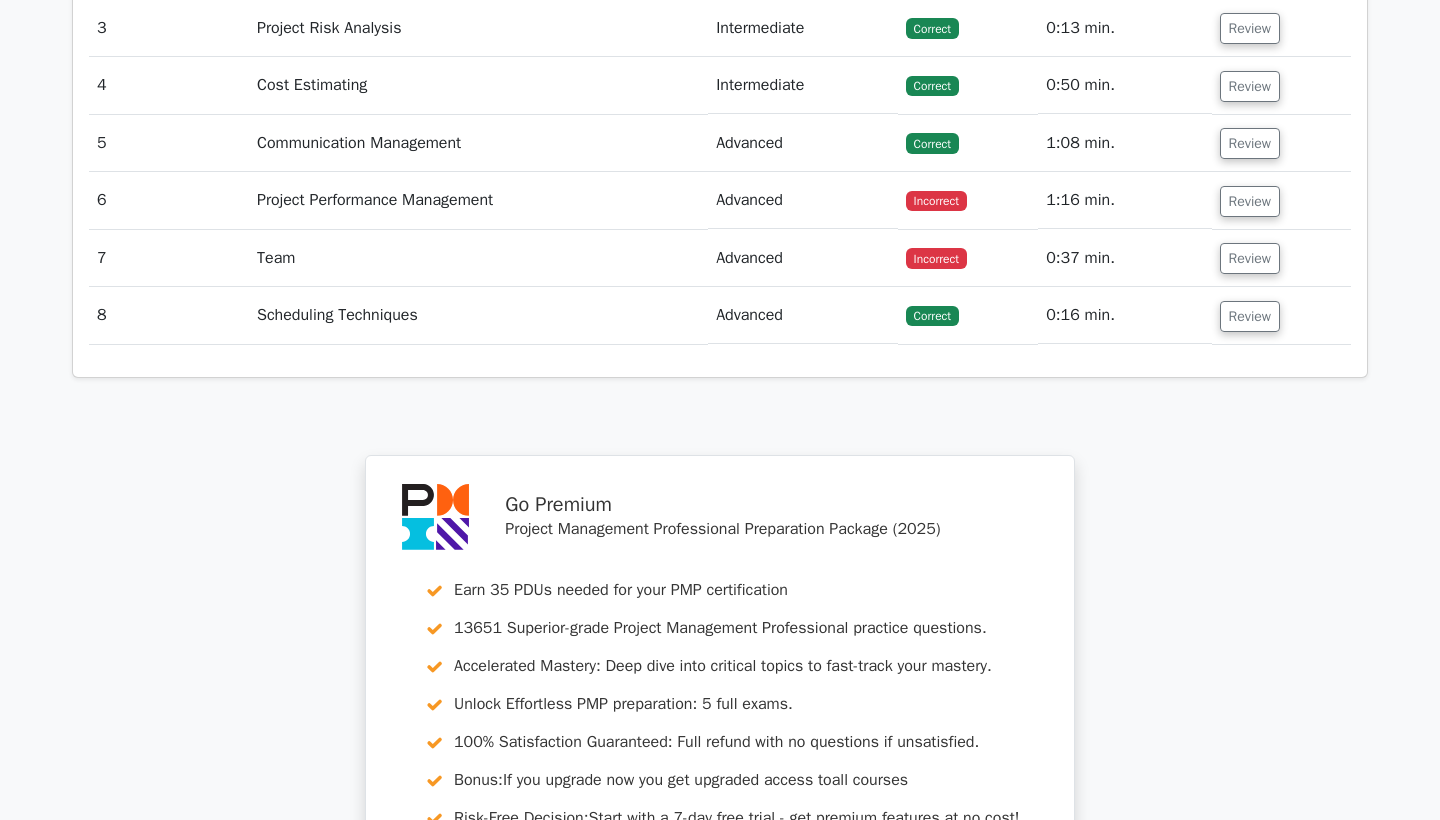 click on "7" at bounding box center [169, 258] 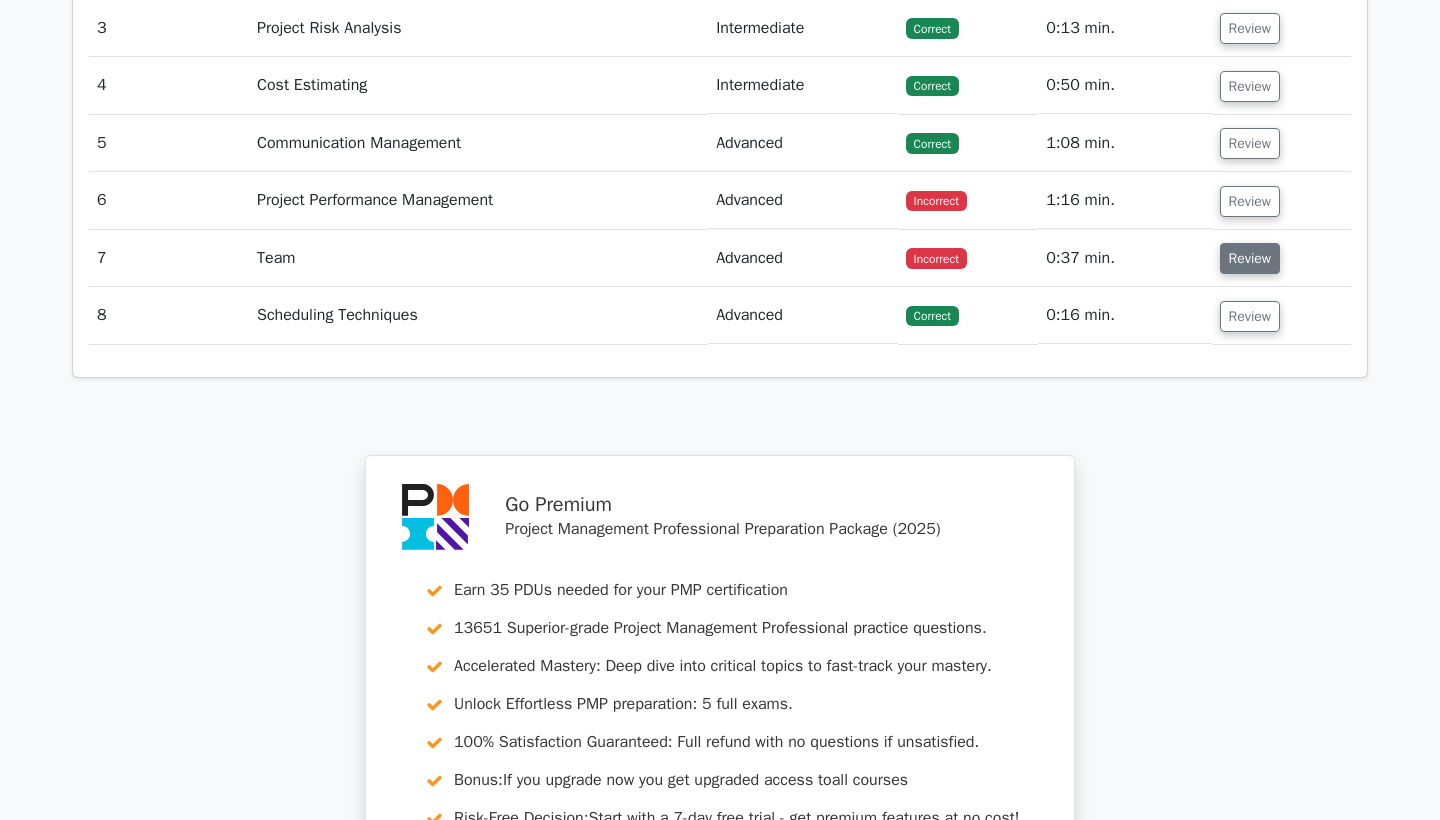 click on "Review" at bounding box center [1250, 258] 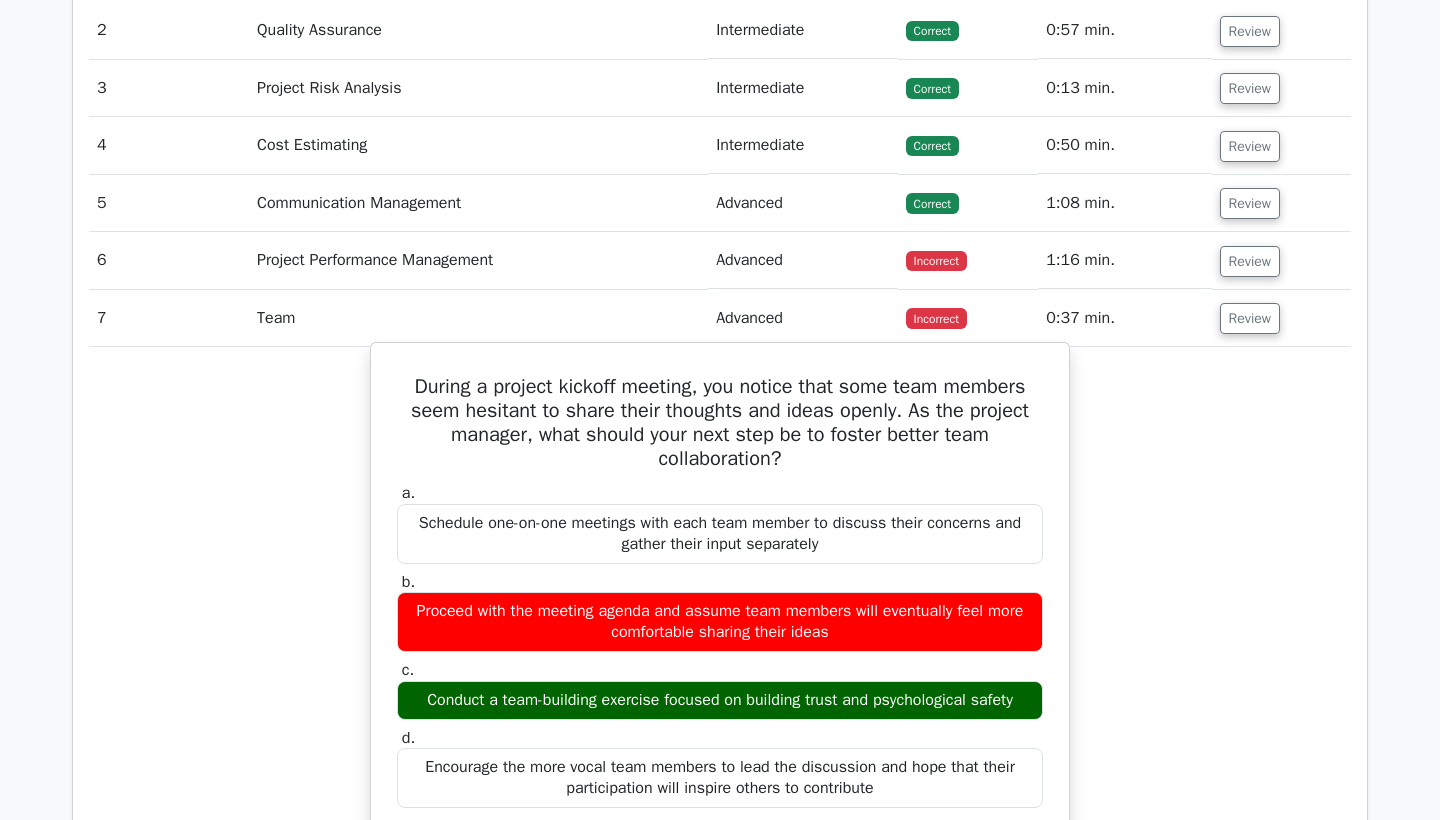 scroll, scrollTop: 2825, scrollLeft: 0, axis: vertical 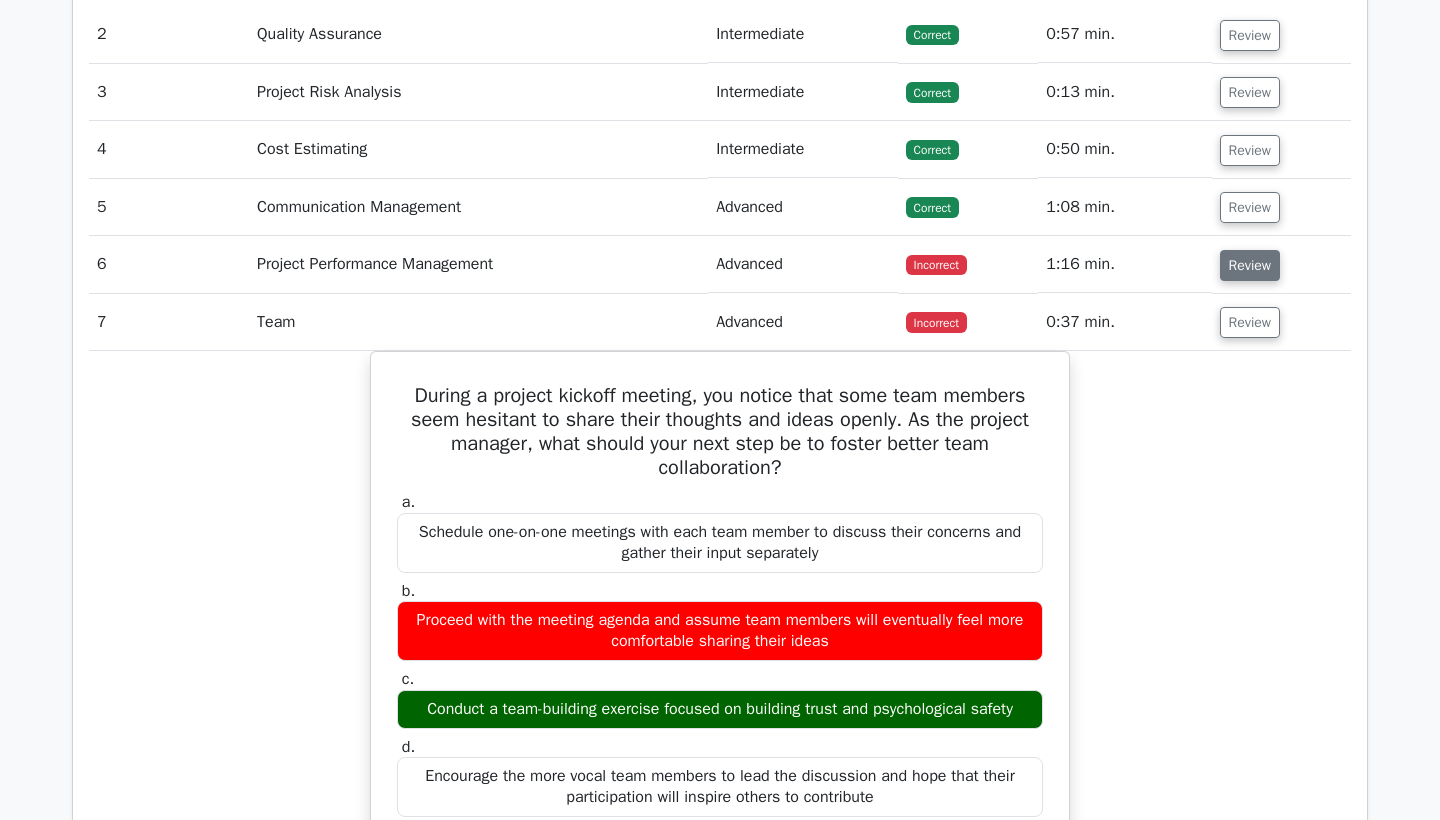 click on "Review" at bounding box center (1250, 265) 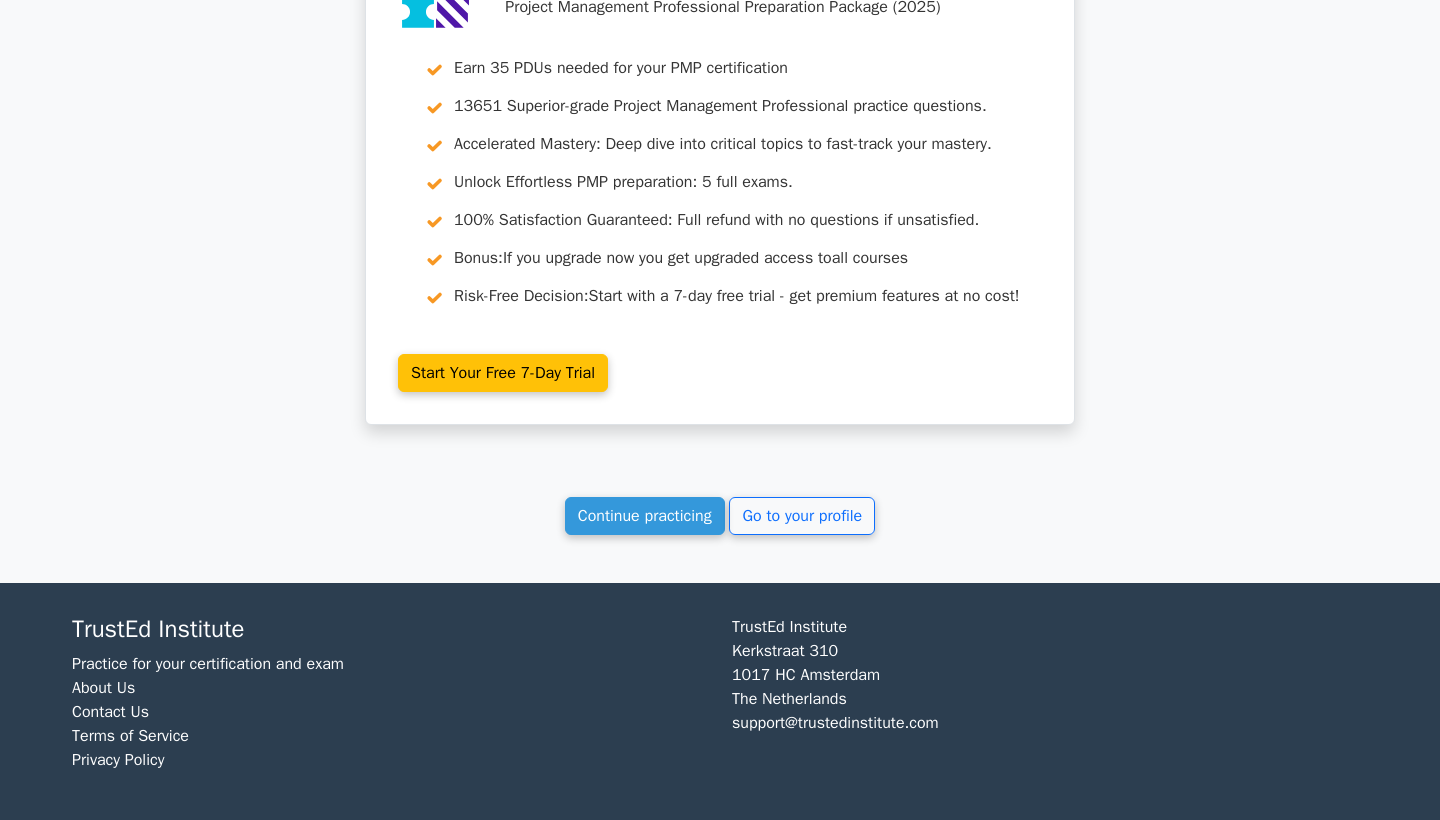 scroll, scrollTop: 5460, scrollLeft: 0, axis: vertical 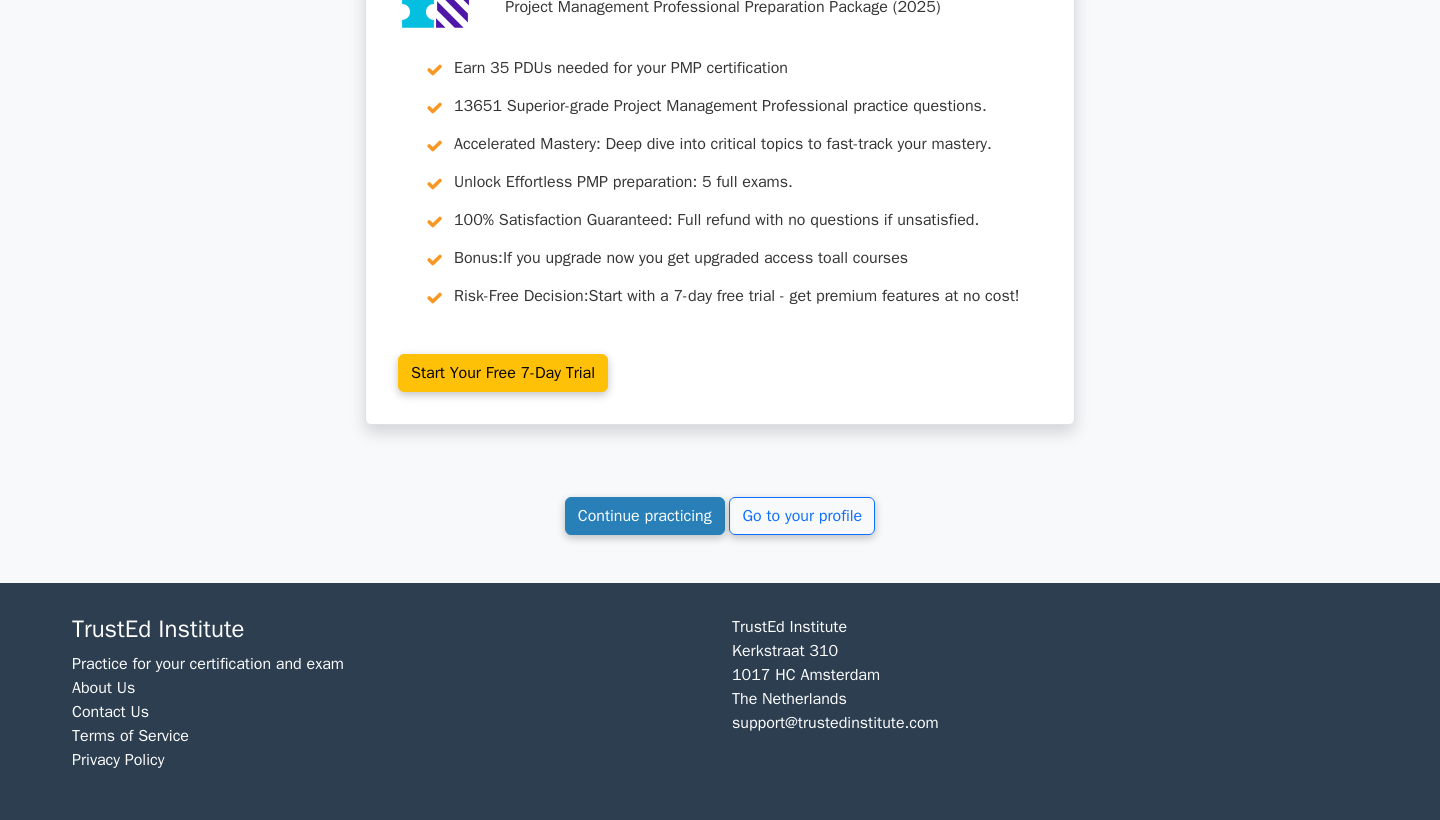 click on "Continue practicing" at bounding box center [645, 516] 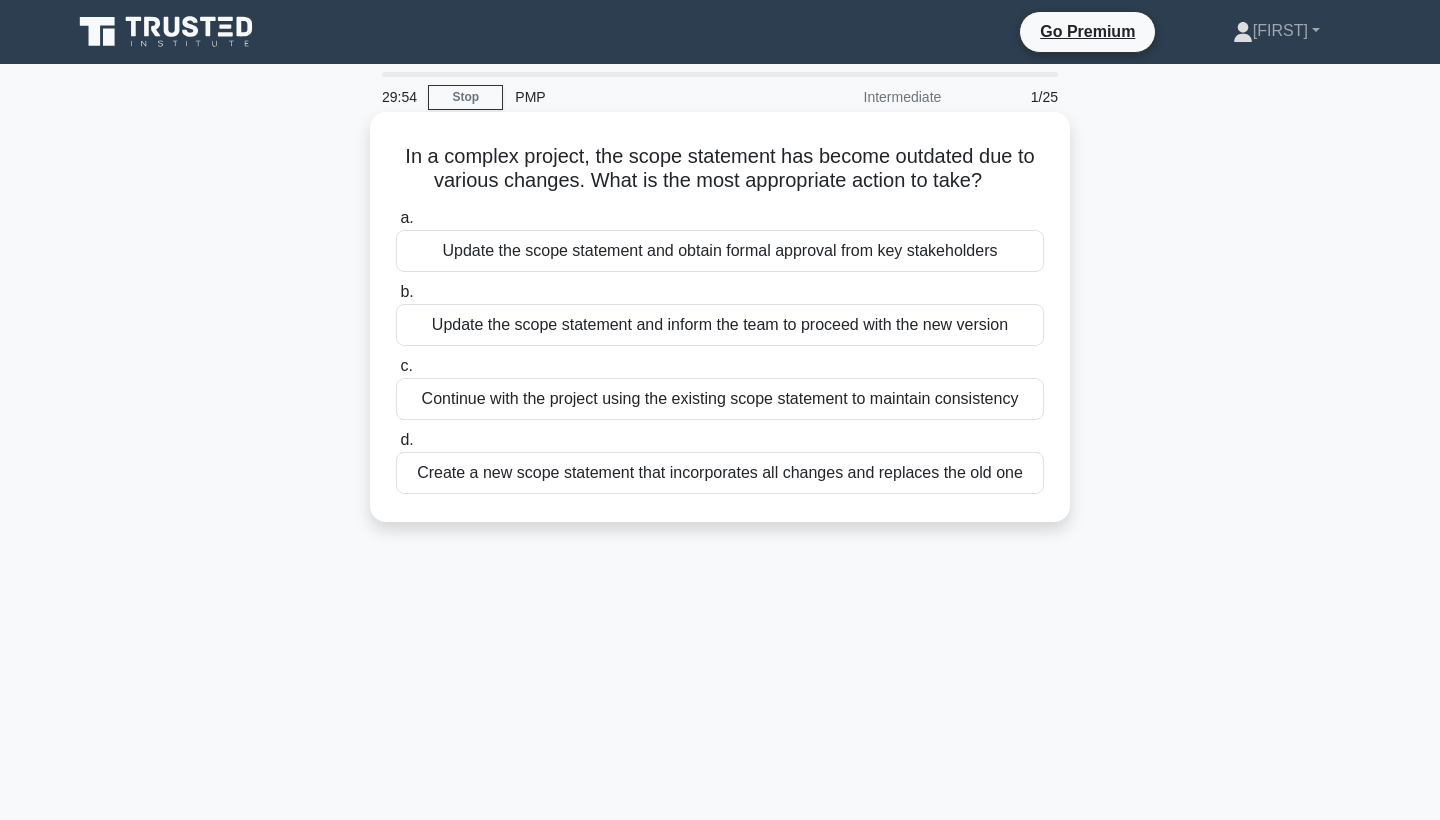 scroll, scrollTop: 0, scrollLeft: 0, axis: both 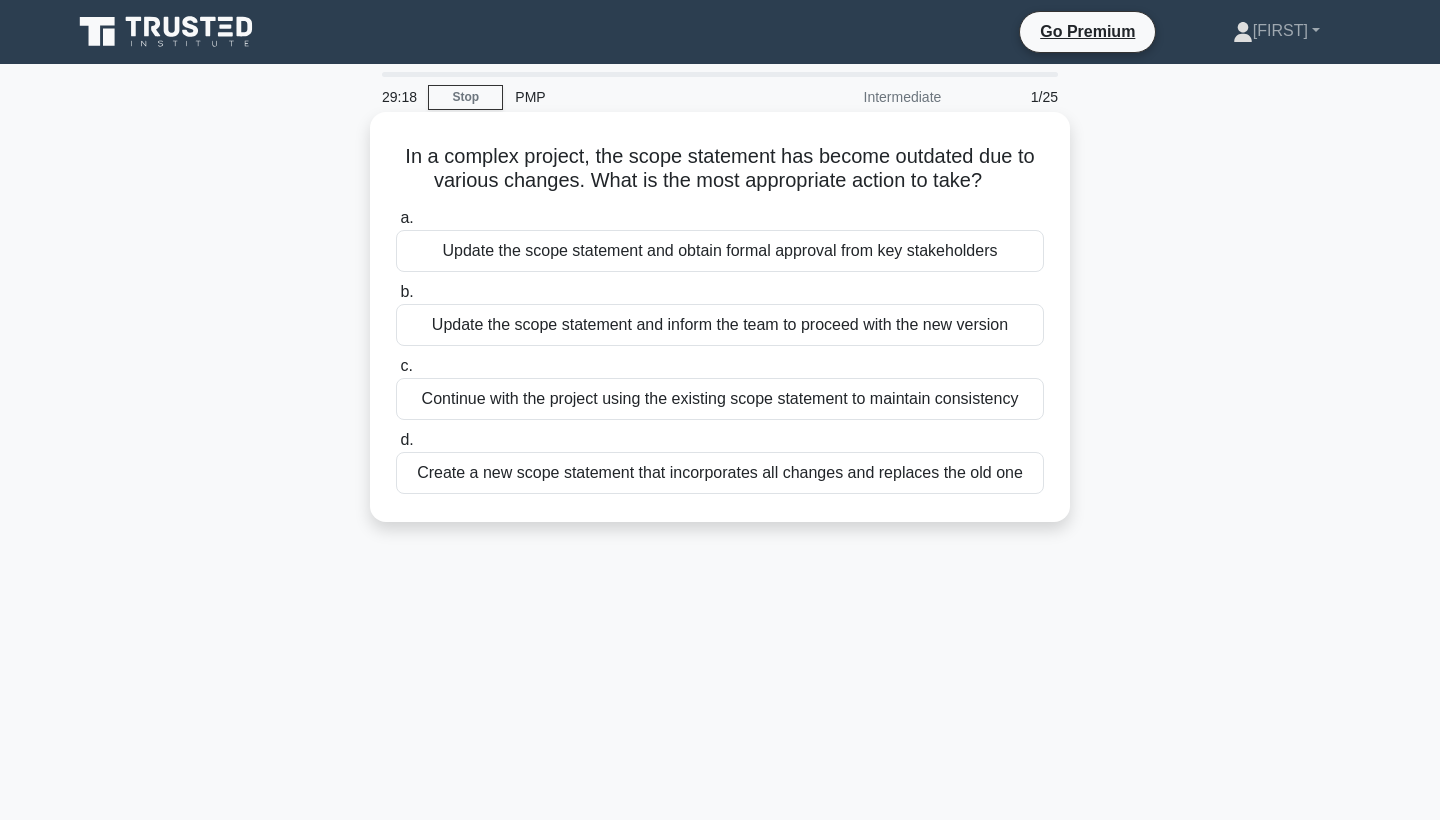 click on "Create a new scope statement that incorporates all changes and replaces the old one" at bounding box center [720, 473] 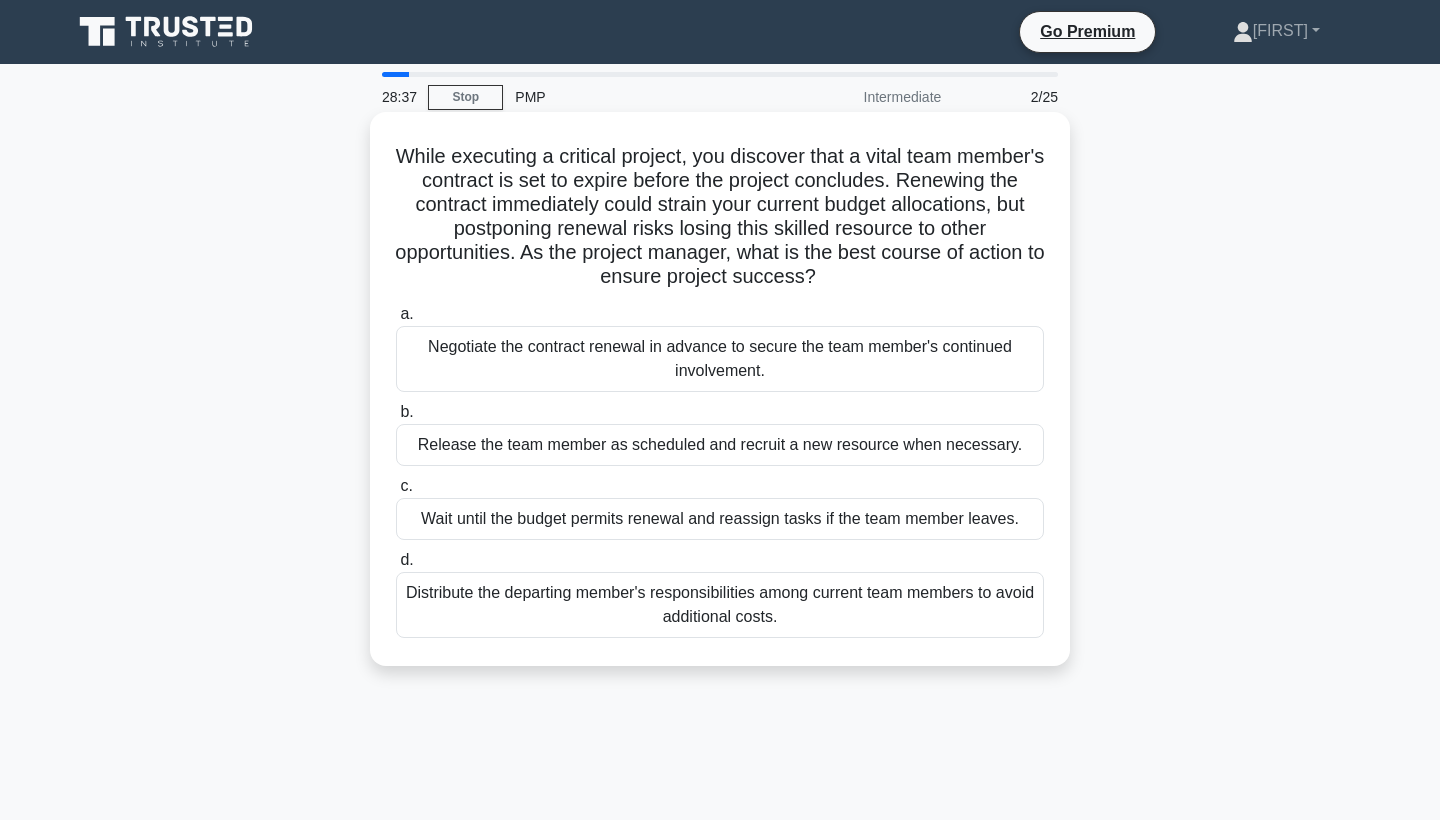 click on "Negotiate the contract renewal in advance to secure the team member's continued involvement." at bounding box center [720, 359] 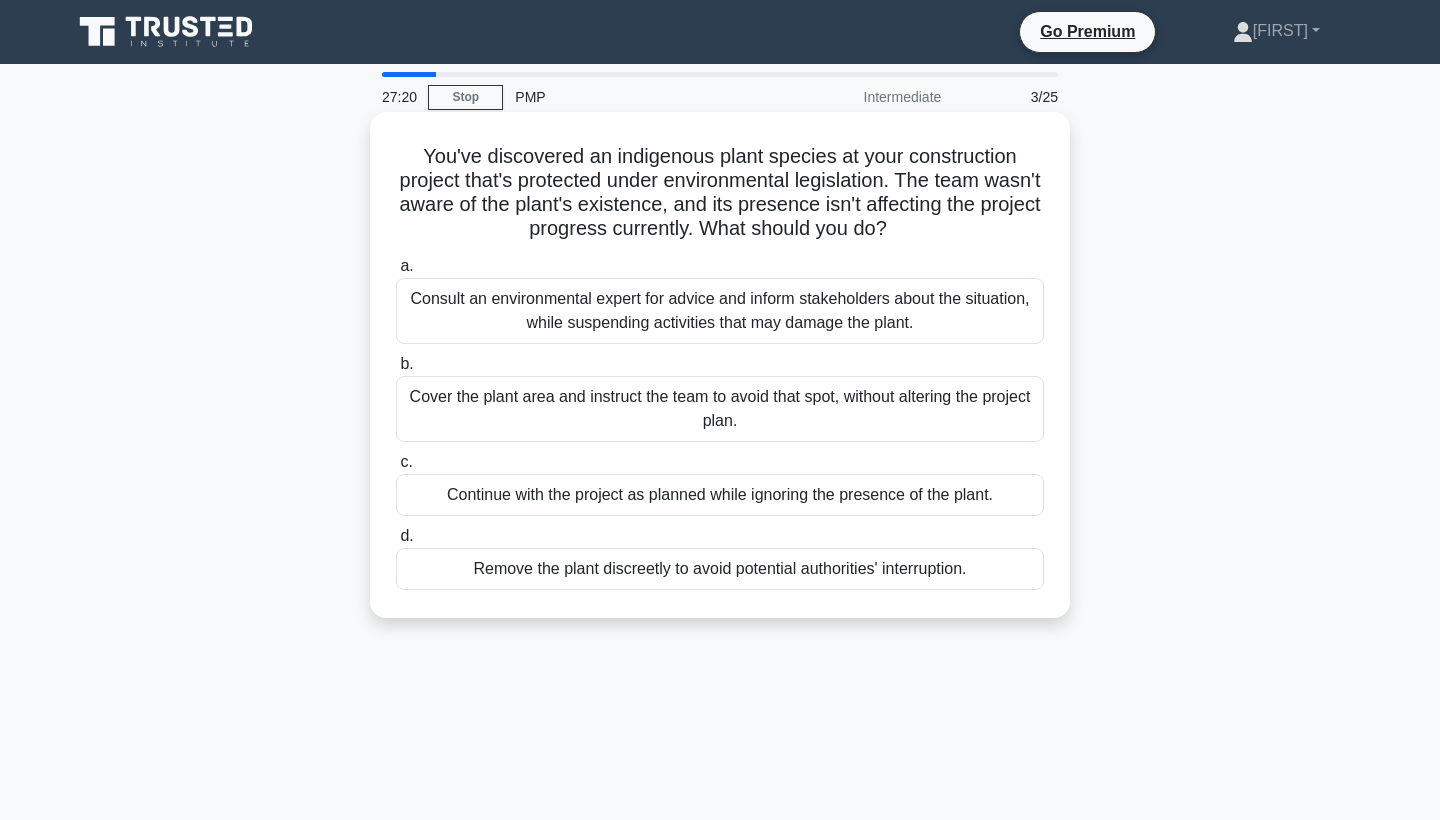 click on "Consult an environmental expert for advice and inform stakeholders about the situation, while suspending activities that may damage the plant." at bounding box center (720, 311) 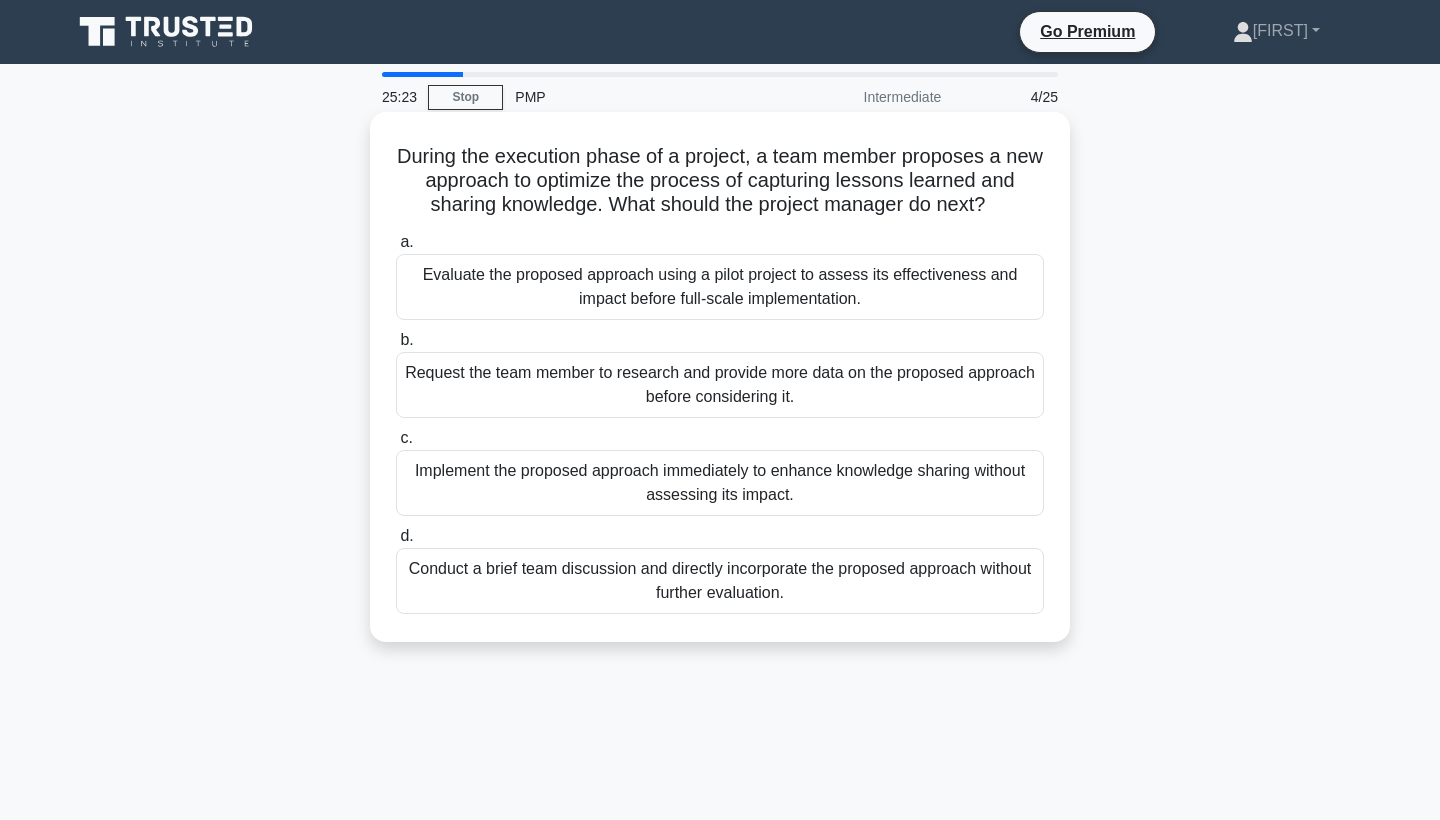 click on "Evaluate the proposed approach using a pilot project to assess its effectiveness and impact before full-scale implementation." at bounding box center [720, 287] 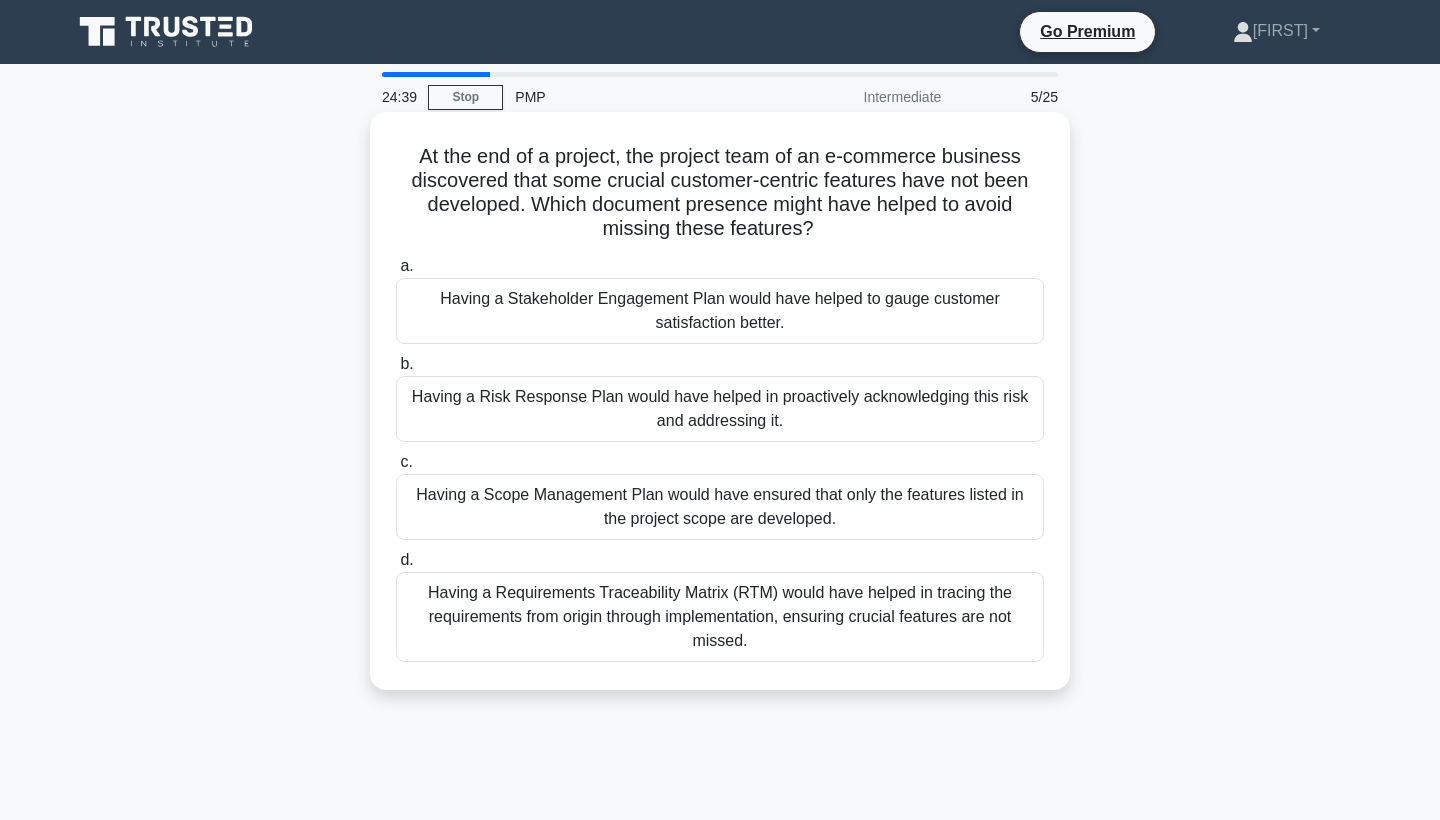 click on "Having a Scope Management Plan would have ensured that only the features listed in the project scope are developed." at bounding box center [720, 507] 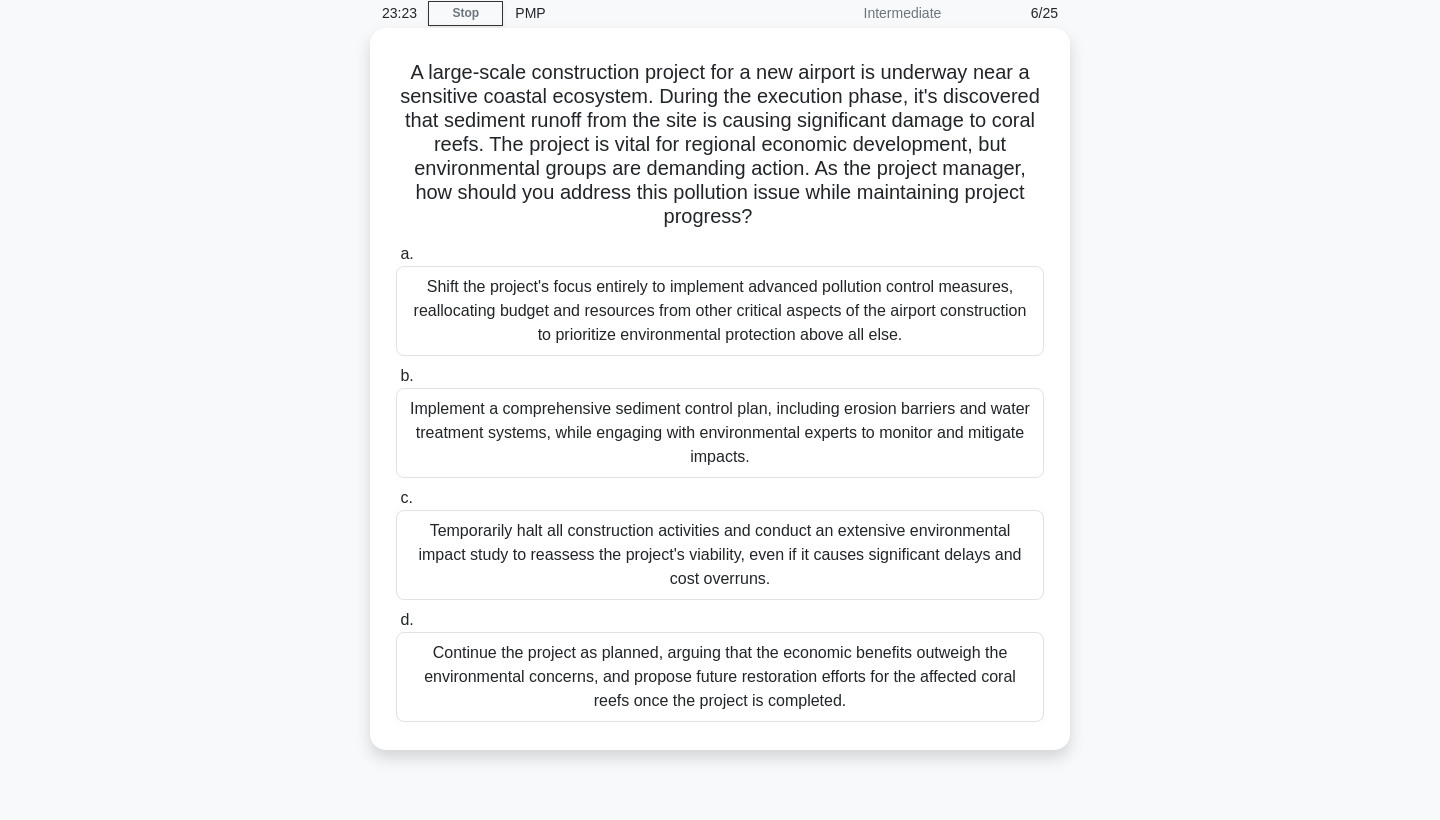 scroll, scrollTop: 84, scrollLeft: 0, axis: vertical 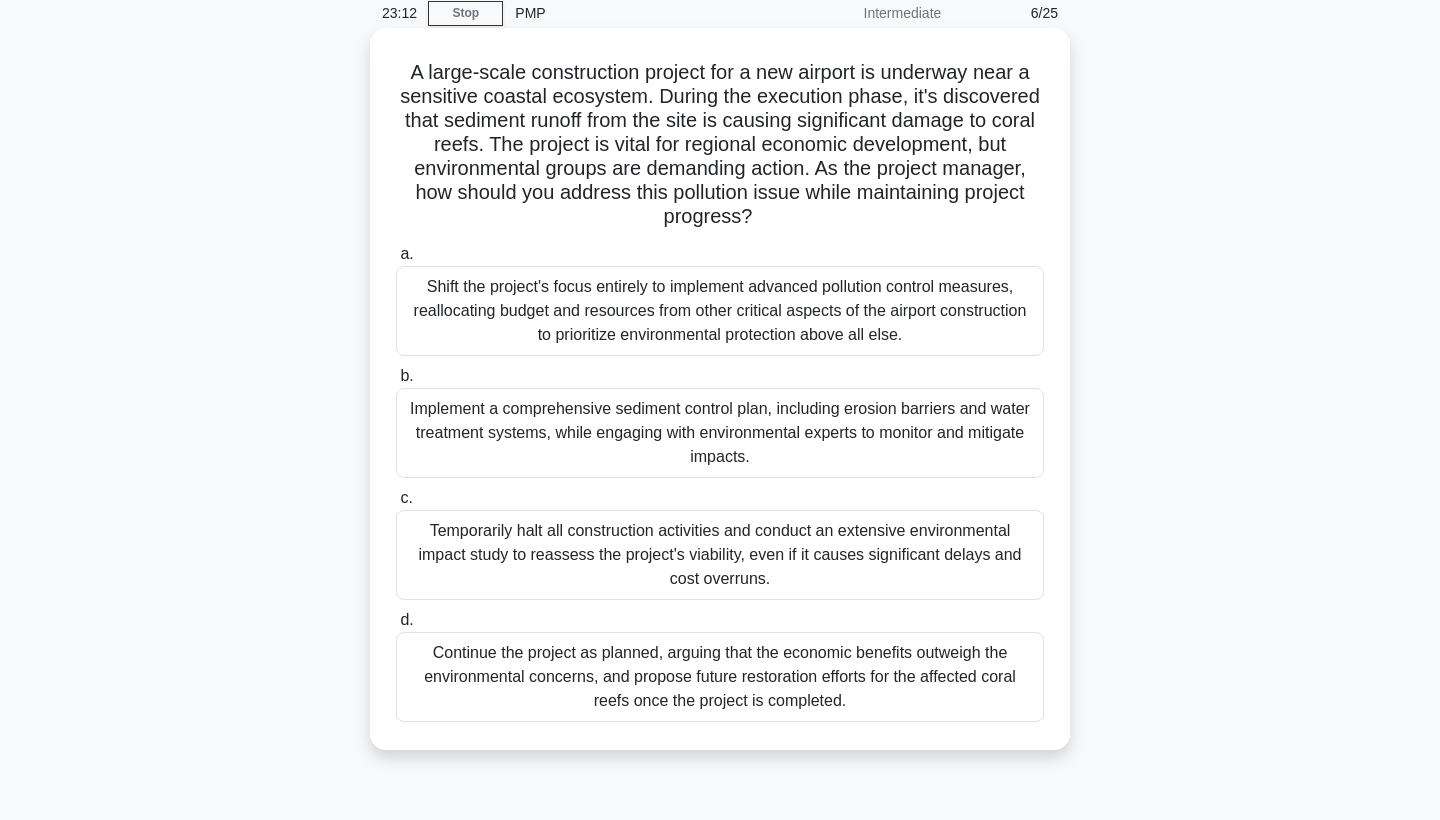 click on "Implement a comprehensive sediment control plan, including erosion barriers and water treatment systems, while engaging with environmental experts to monitor and mitigate impacts." at bounding box center (720, 433) 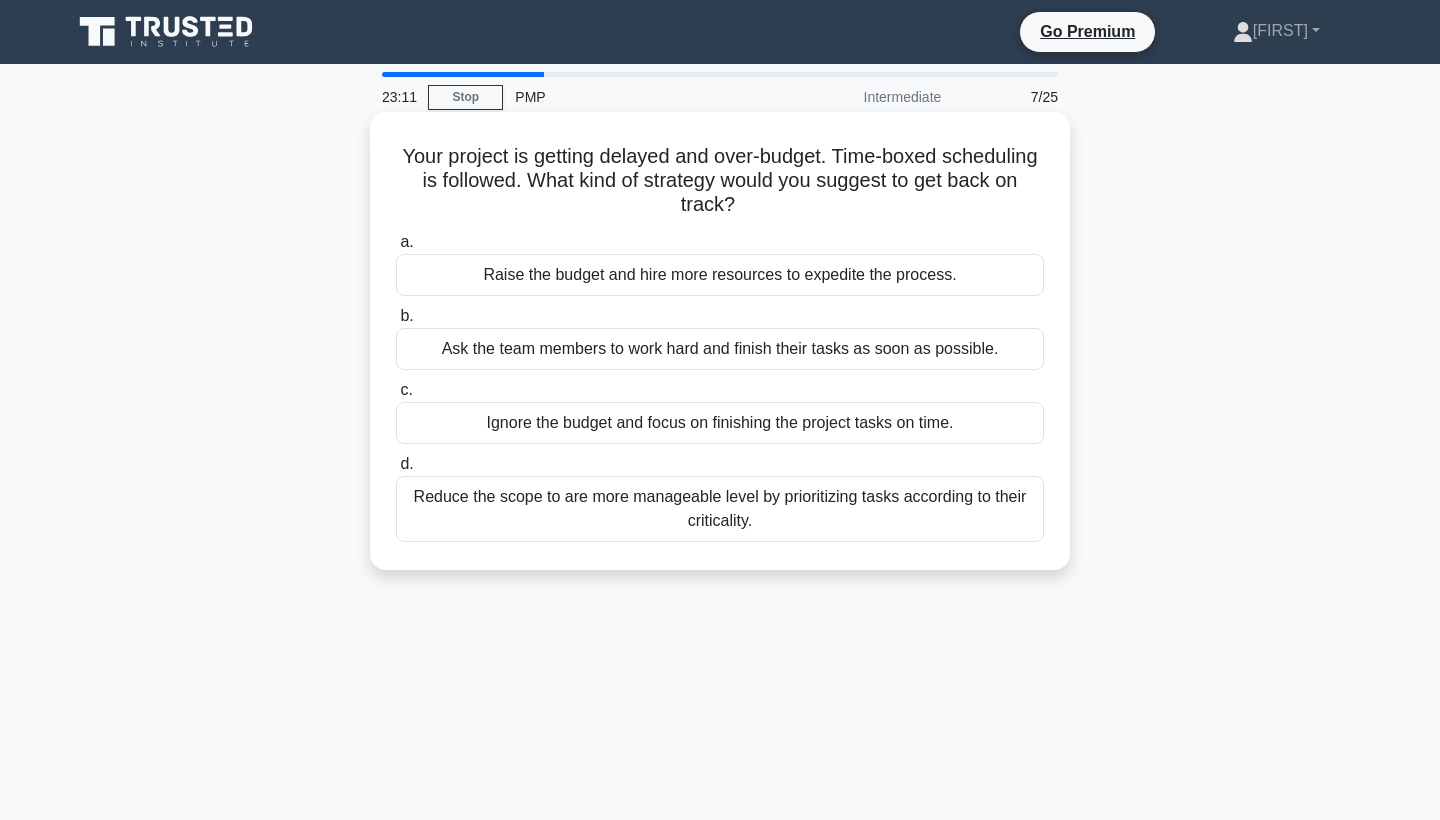 scroll, scrollTop: 0, scrollLeft: 0, axis: both 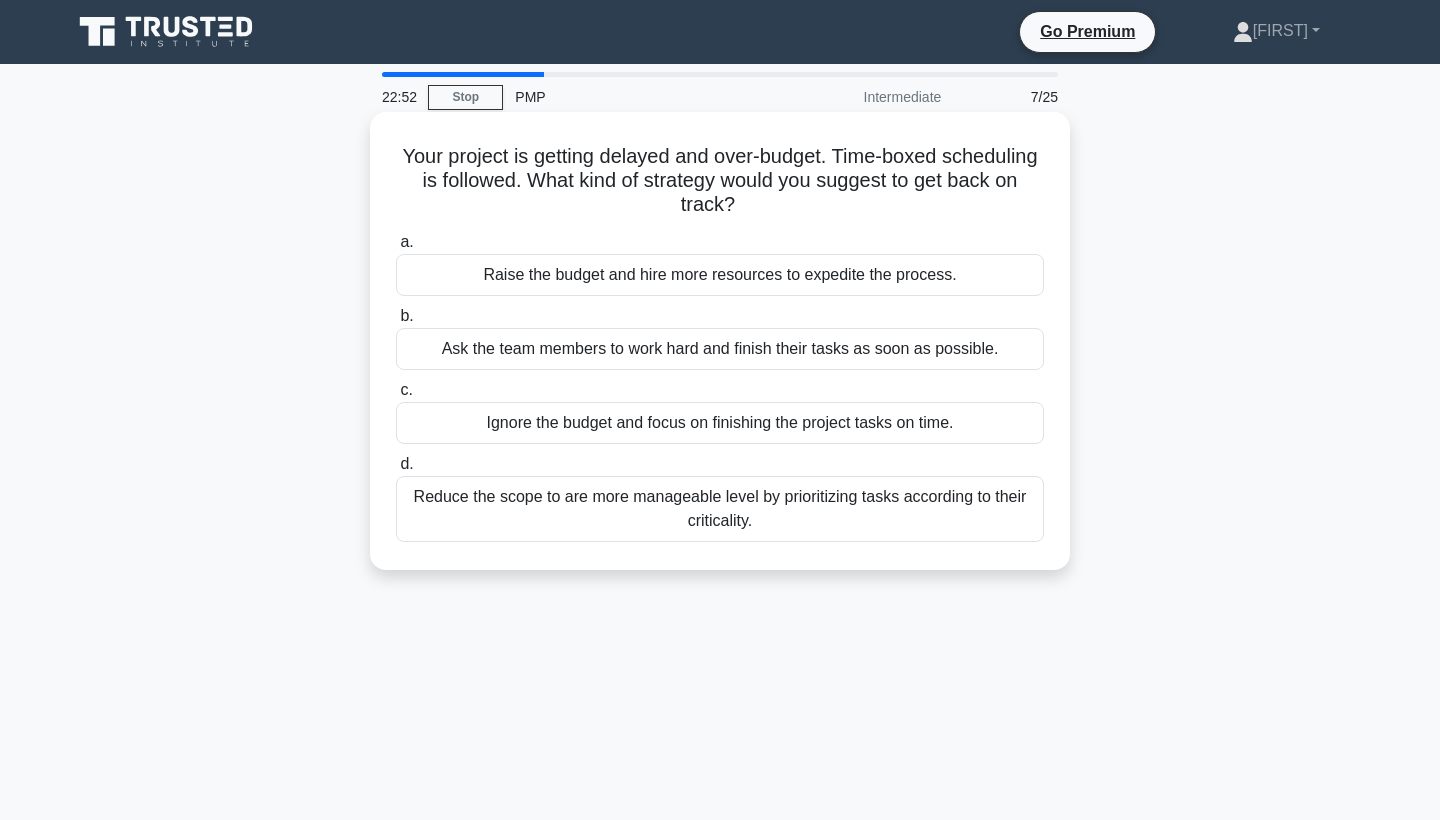 click on "Reduce the scope to are more manageable level by prioritizing tasks according to their criticality." at bounding box center [720, 509] 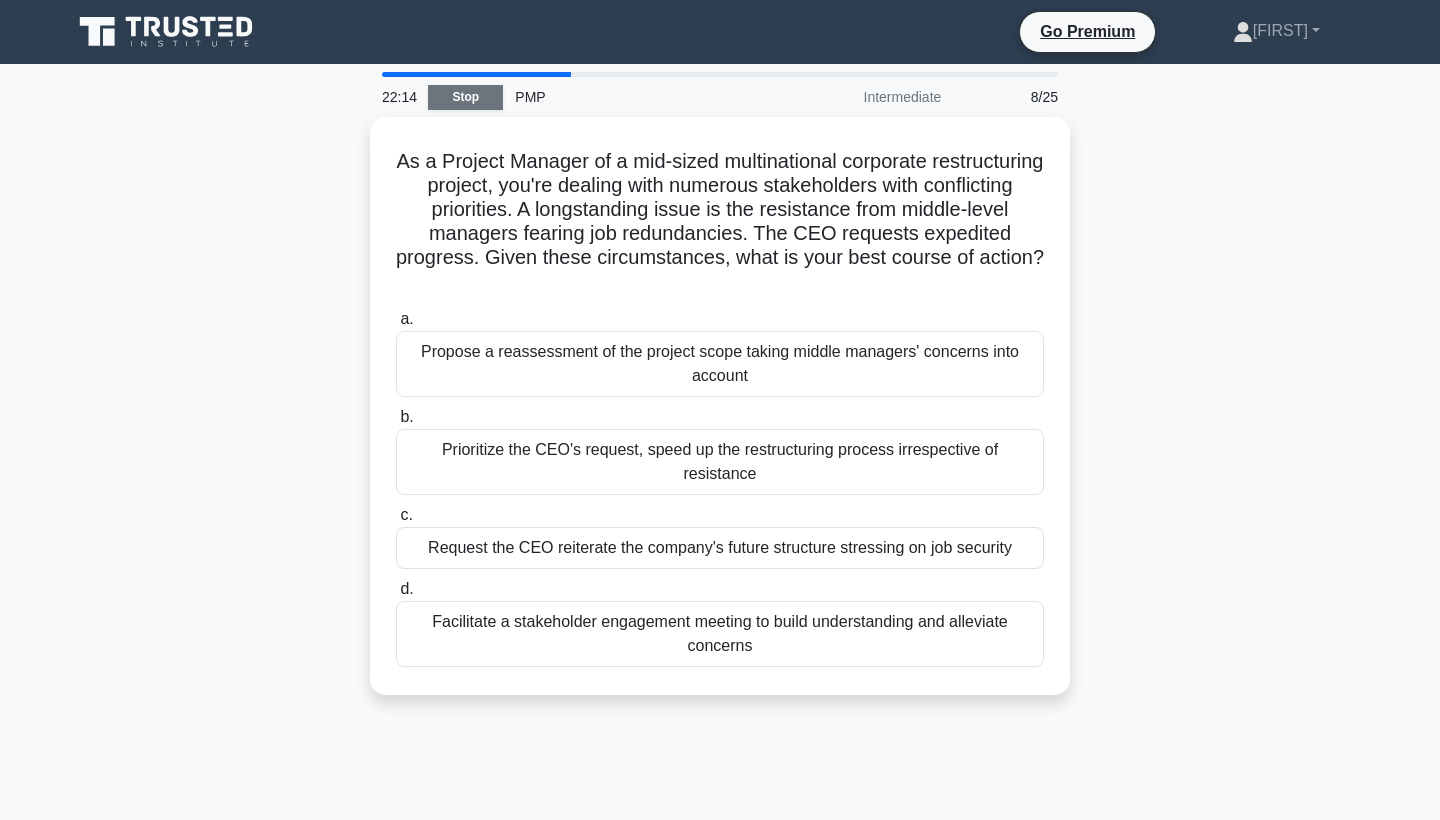 click on "Stop" at bounding box center [465, 97] 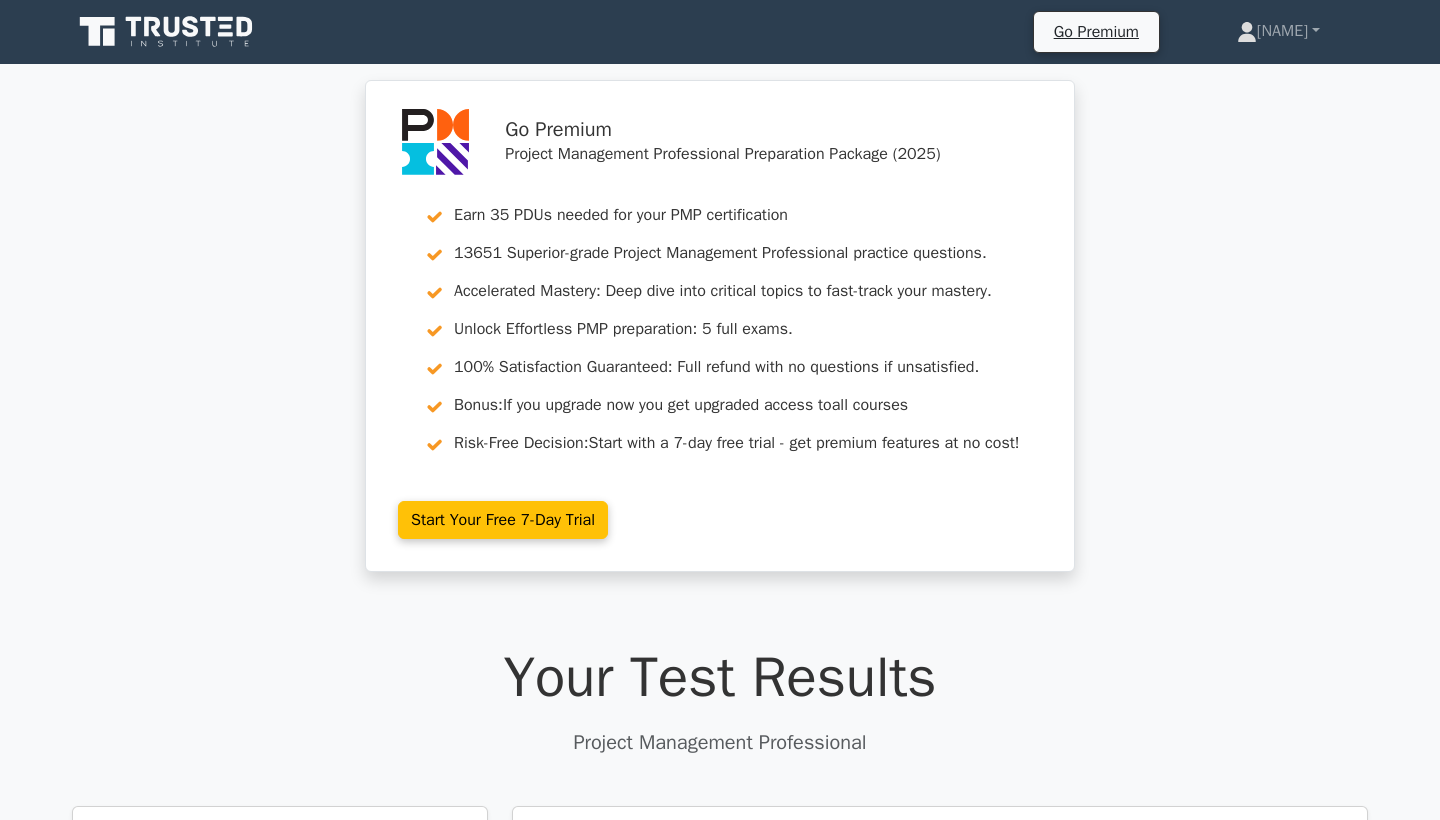 scroll, scrollTop: 0, scrollLeft: 0, axis: both 